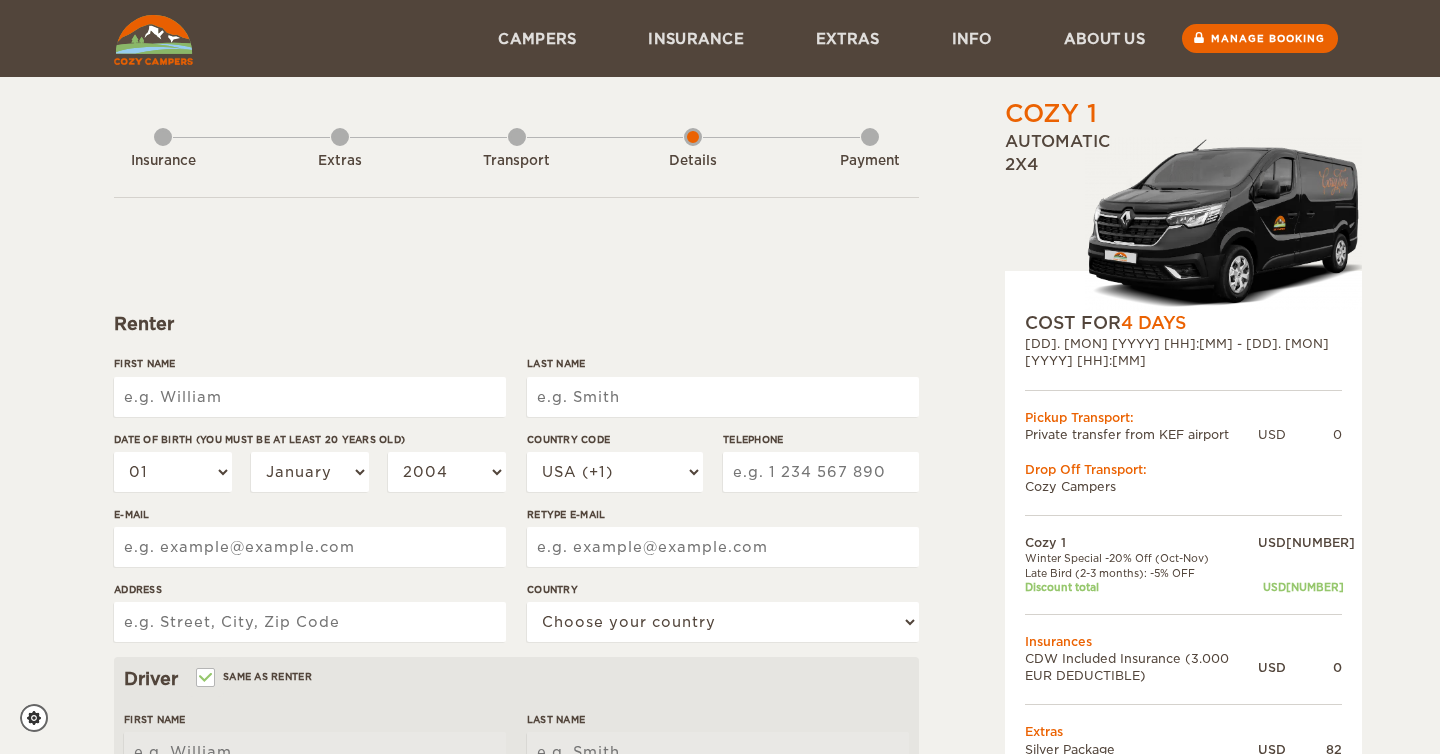 scroll, scrollTop: 0, scrollLeft: 0, axis: both 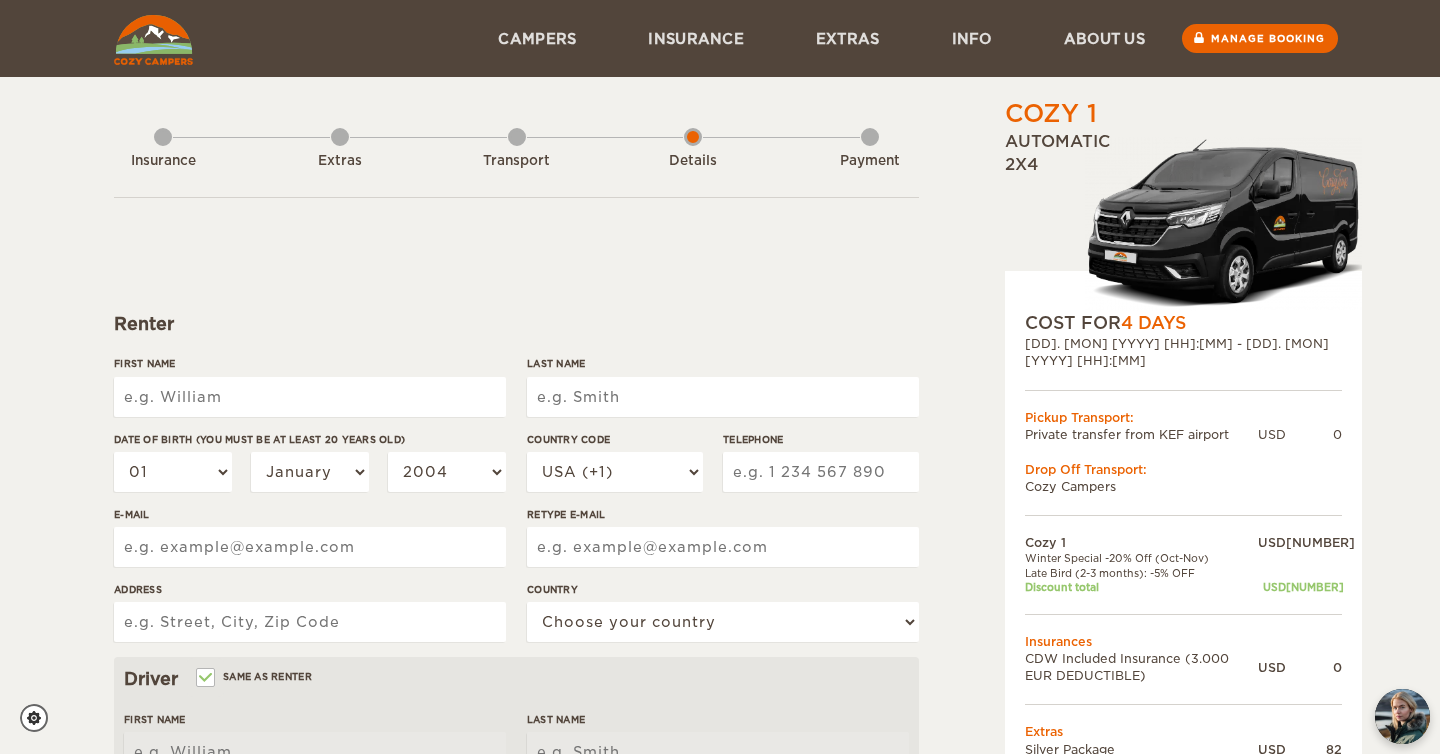 click on "First Name" at bounding box center (310, 397) 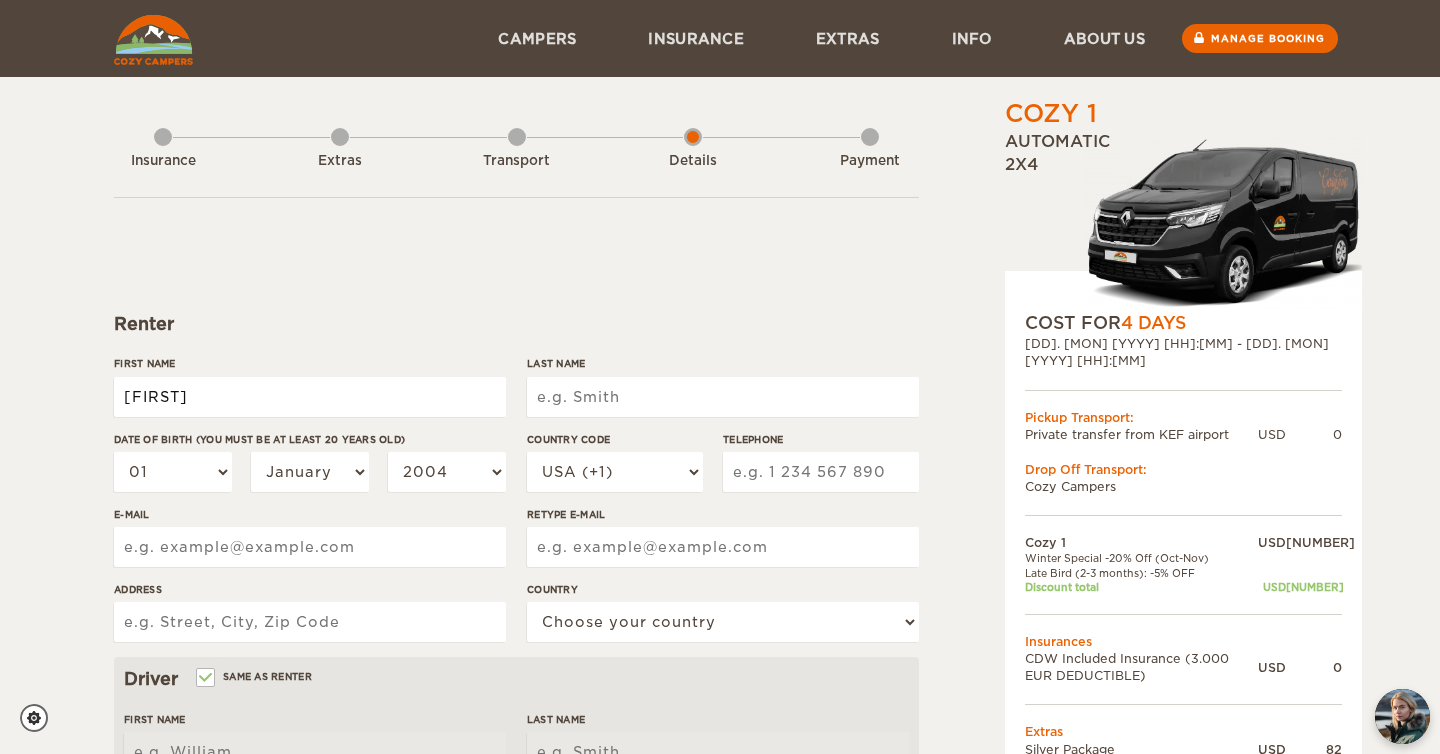 type on "[FIRST]" 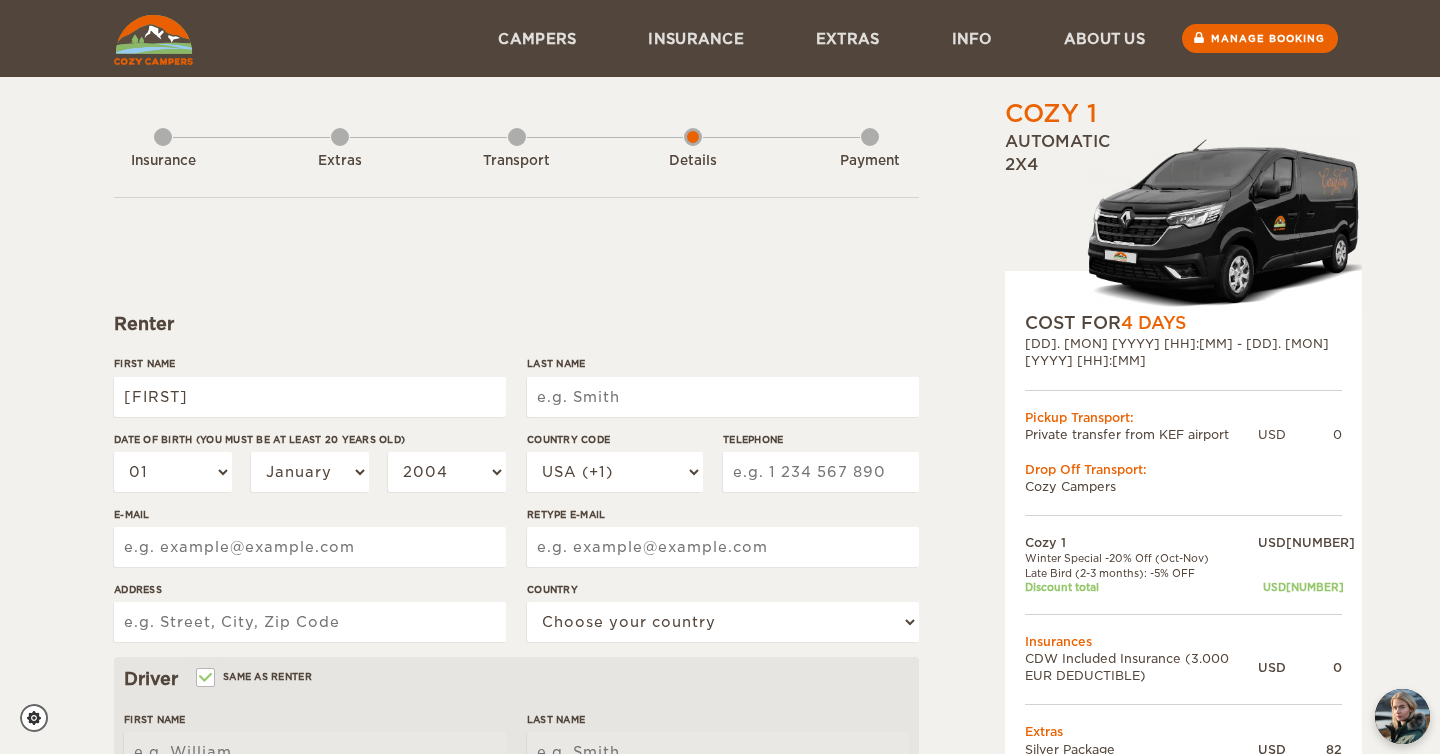 type on "[FIRST]" 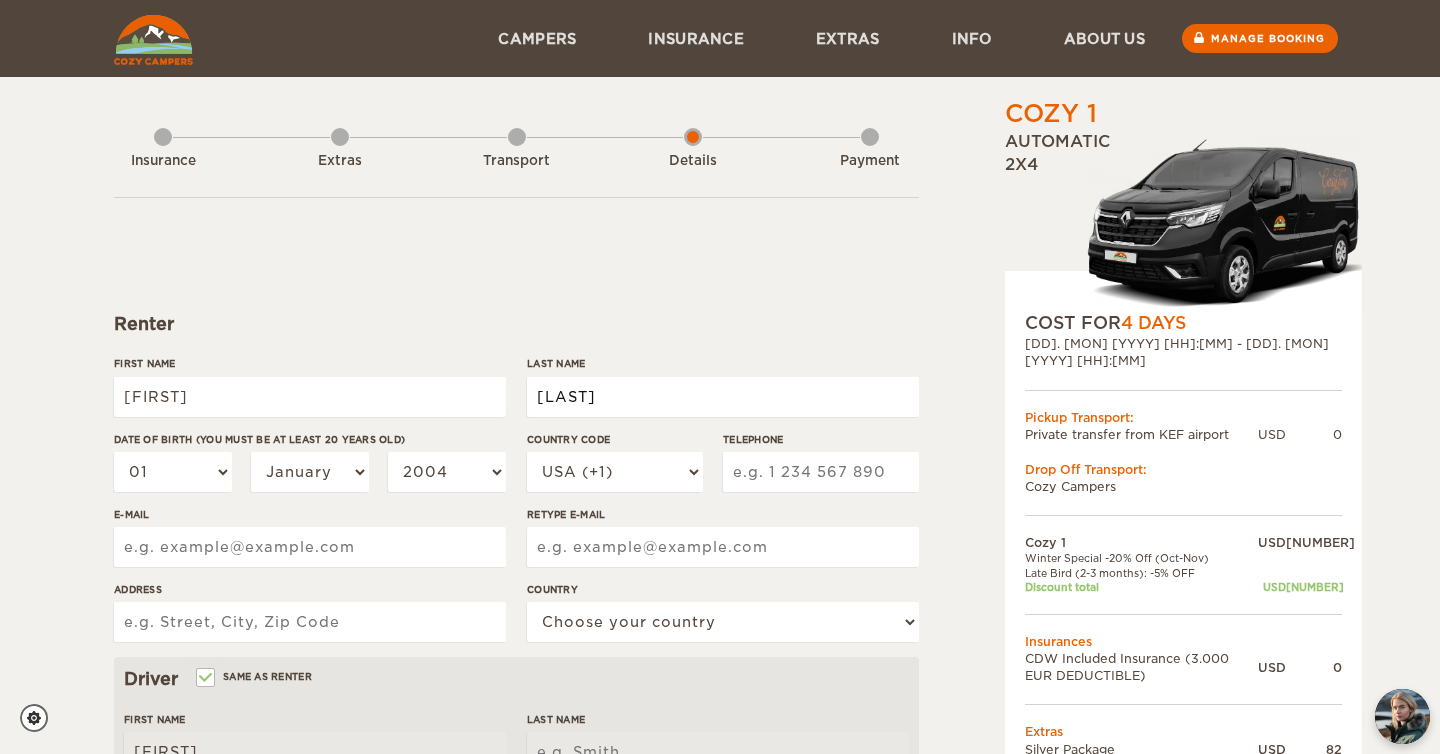 type on "[LAST]" 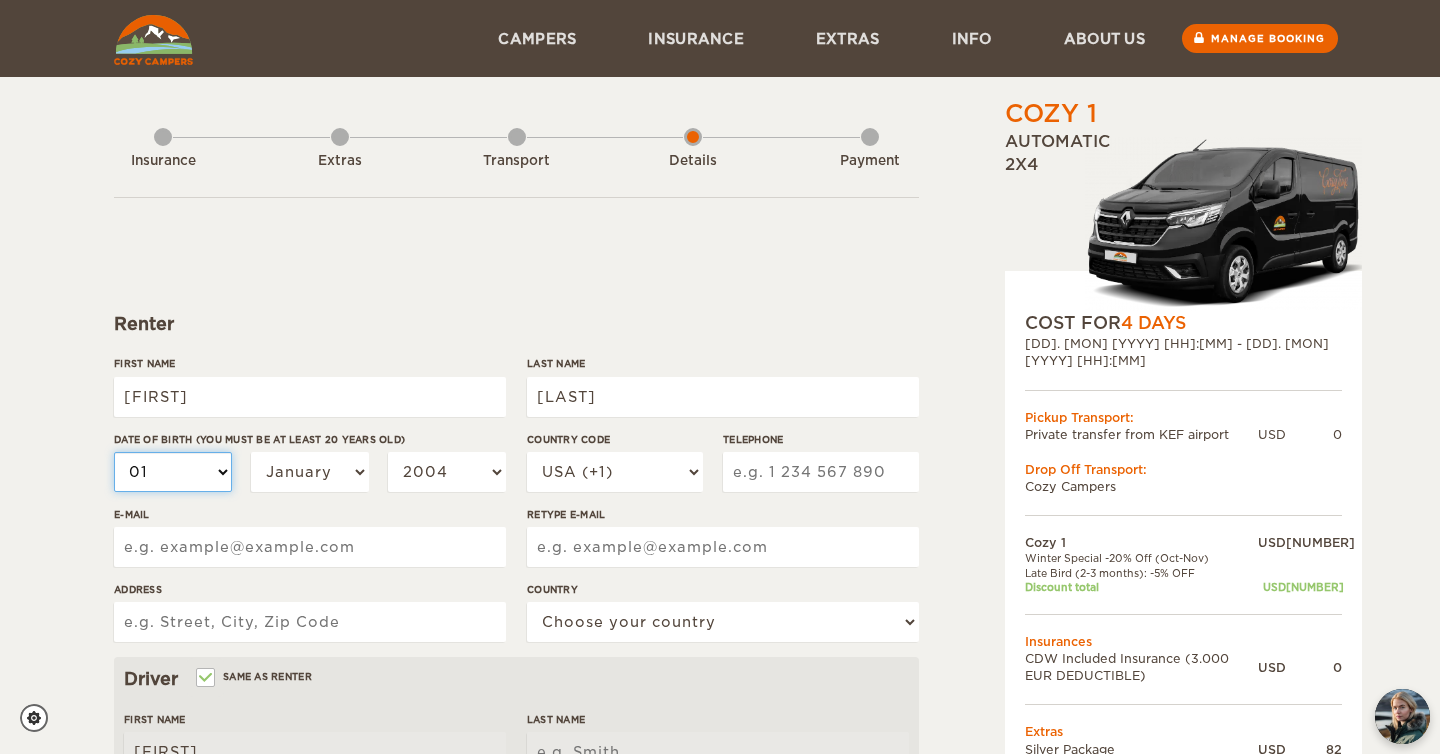 type on "[LAST]" 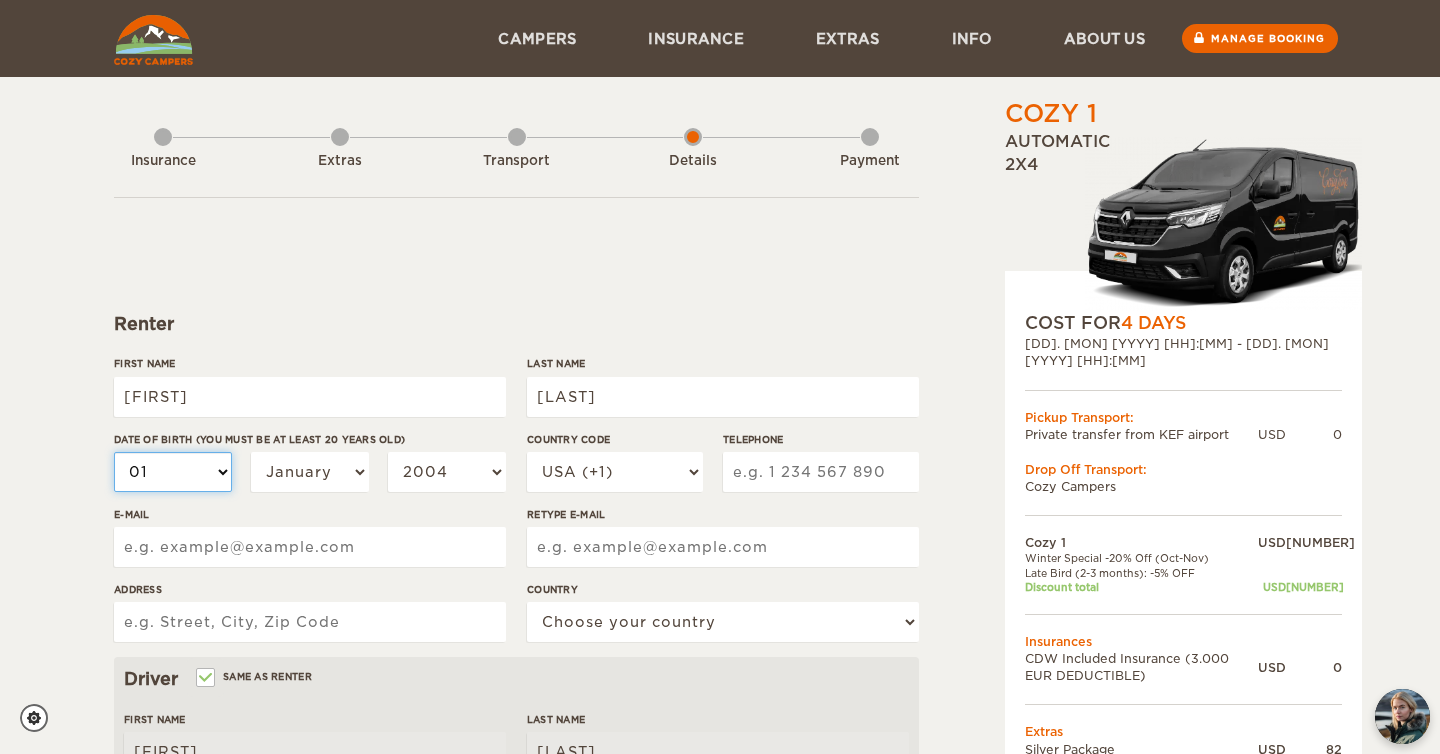 click on "01
02
03
04
05
06
07
08
09
10
11
12
13
14
15
16
17
18
19
20
21
22
23
24
25
26
27
28
29
30
31" at bounding box center (173, 472) 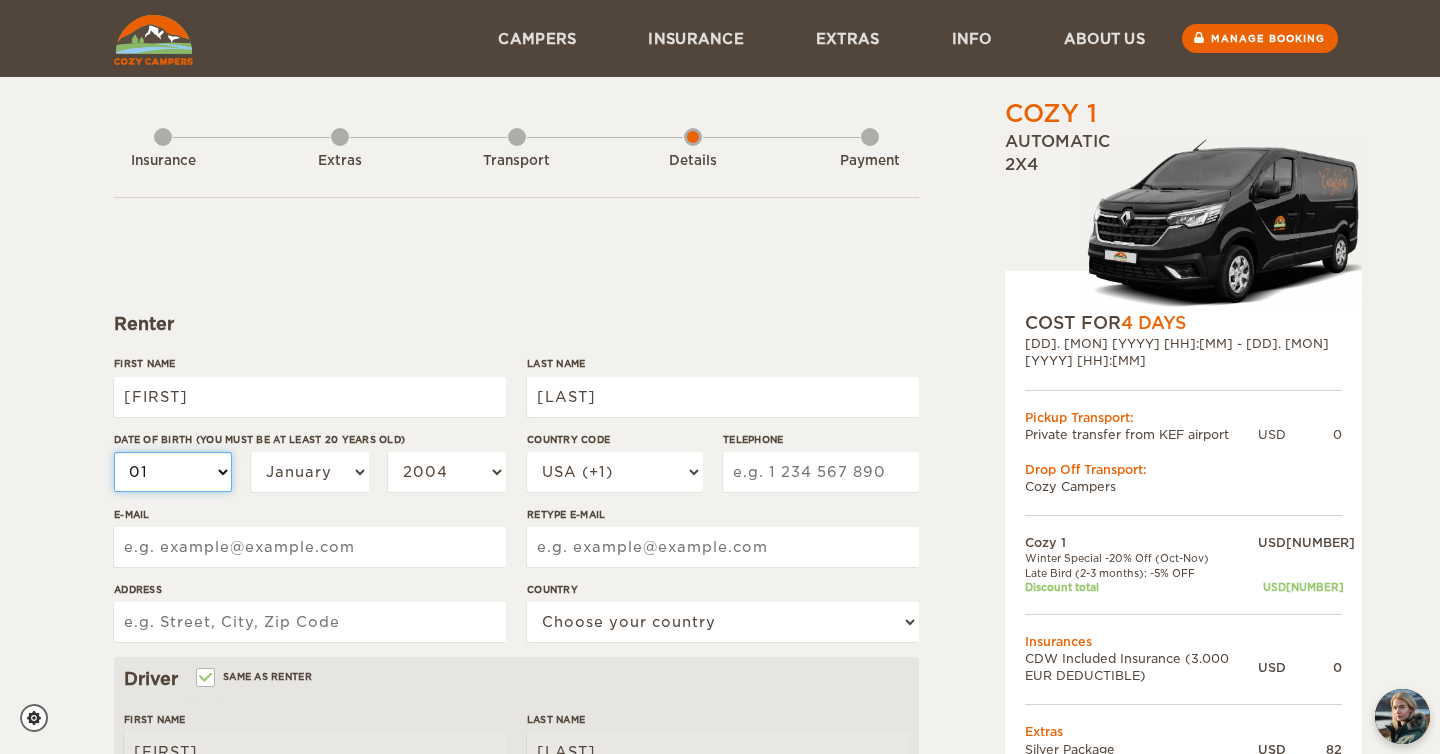 select on "18" 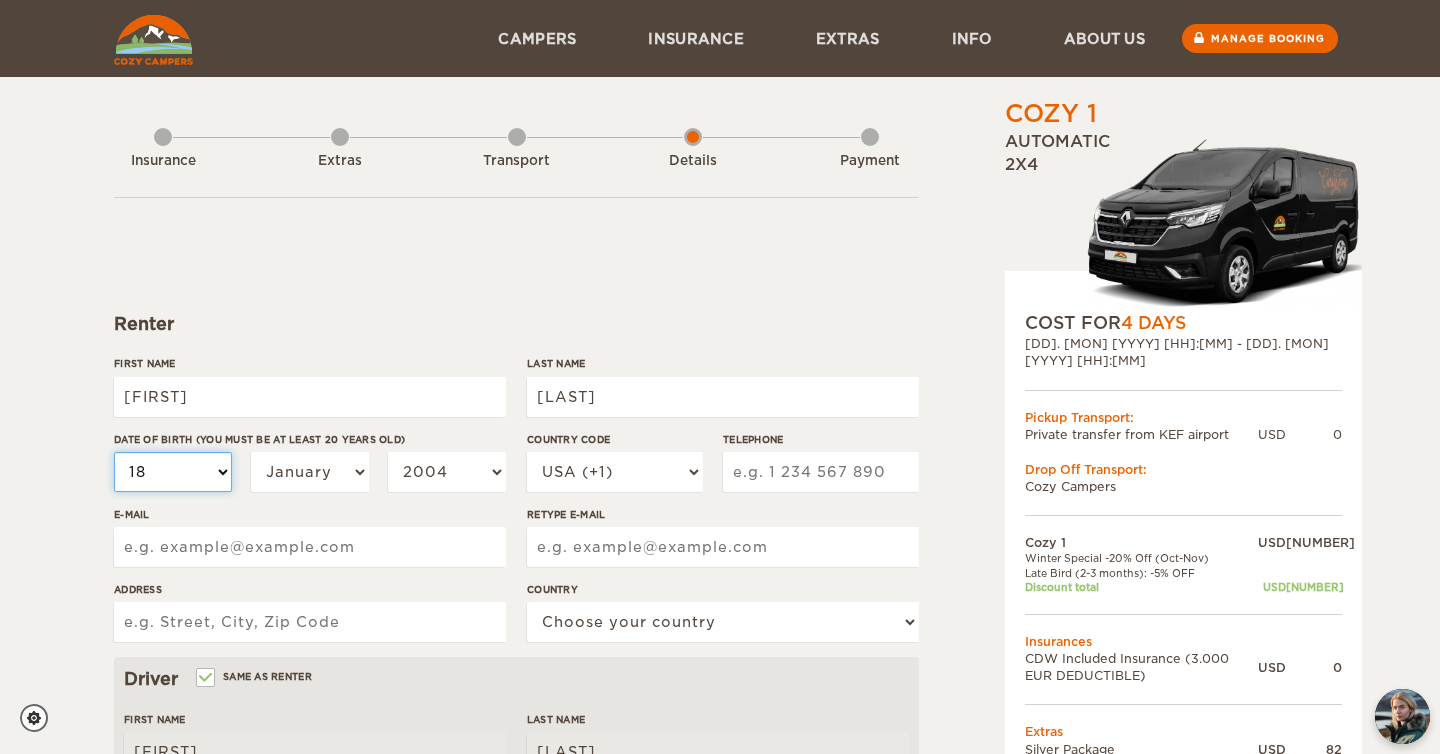 select on "18" 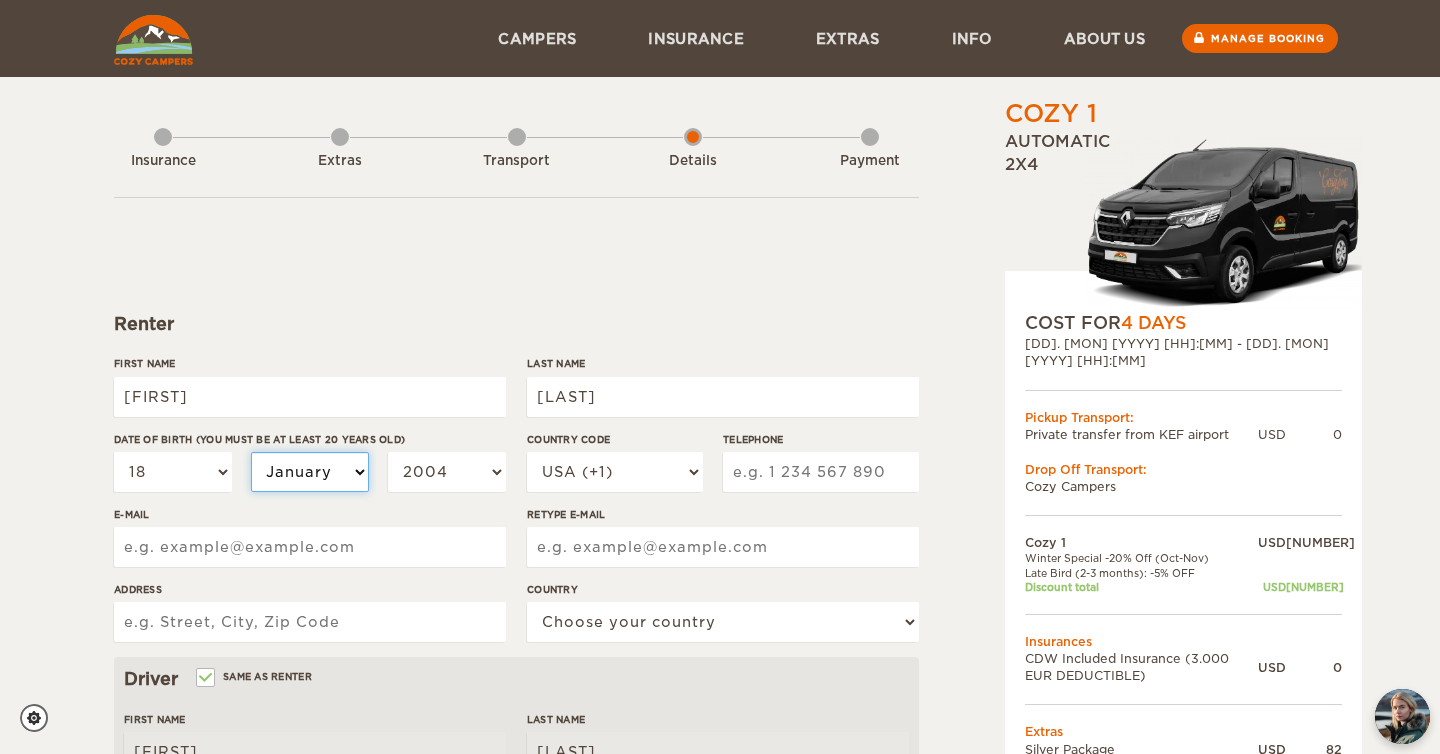 click on "January
February
March
April
May
June
July
August
September
October
November
December" at bounding box center (310, 472) 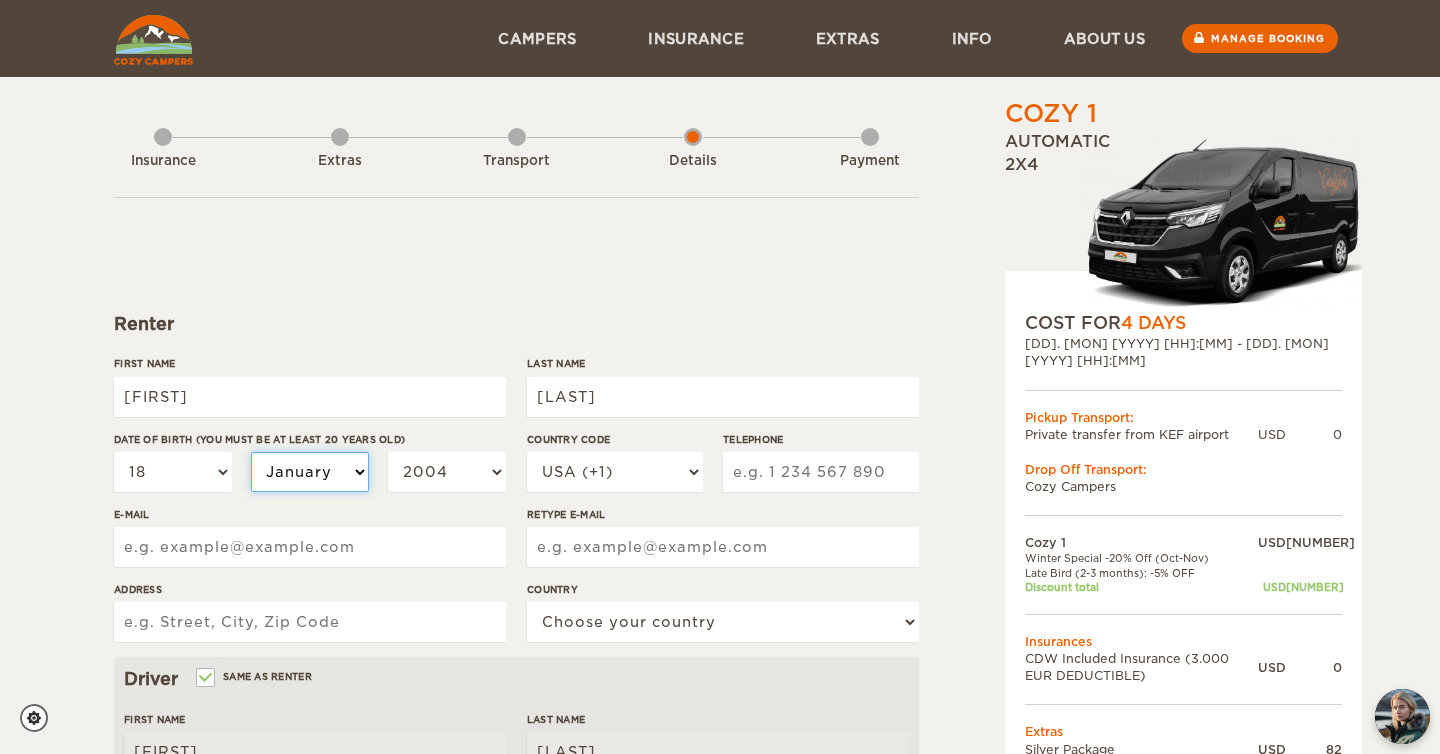 select on "11" 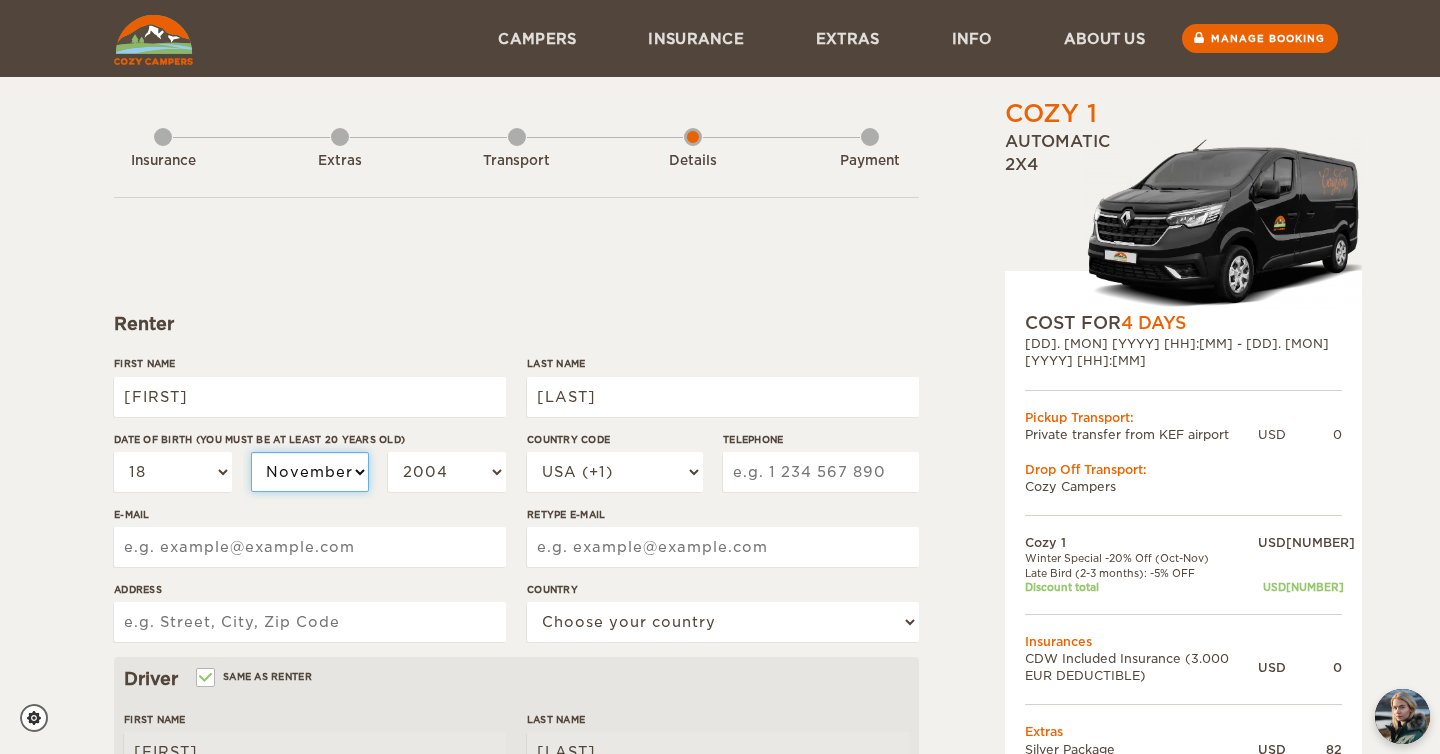 select on "11" 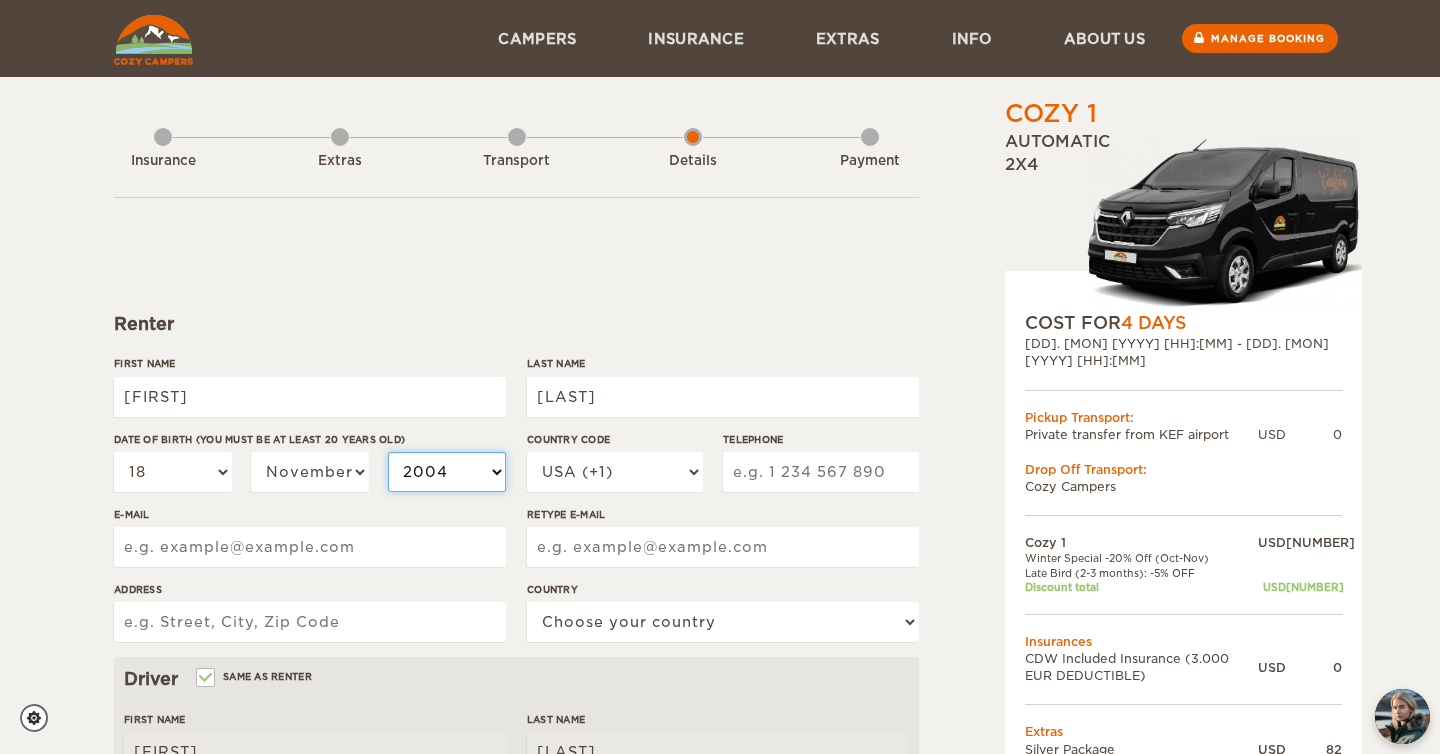 click on "2004 2003 2002 2001 2000 1999 1998 1997 1996 1995 1994 1993 1992 1991 1990 1989 1988 1987 1986 1985 1984 1983 1982 1981 1980 1979 1978 1977 1976 1975 1974 1973 1972 1971 1970 1969 1968 1967 1966 1965 1964 1963 1962 1961 1960 1959 1958 1957 1956 1955 1954 1953 1952 1951 1950 1949 1948 1947 1946 1945 1944 1943 1942 1941 1940 1939 1938 1937 1936 1935 1934 1933 1932 1931 1930 1929 1928 1927 1926 1925 1924 1923 1922 1921 1920 1919 1918 1917 1916 1915 1914 1913 1912 1911 1910 1909 1908 1907 1906 1905 1904 1903 1902 1901 1900 1899 1898 1897 1896 1895 1894 1893 1892 1891 1890 1889 1888 1887 1886 1885 1884 1883 1882 1881 1880 1879 1878 1877 1876 1875" at bounding box center [447, 472] 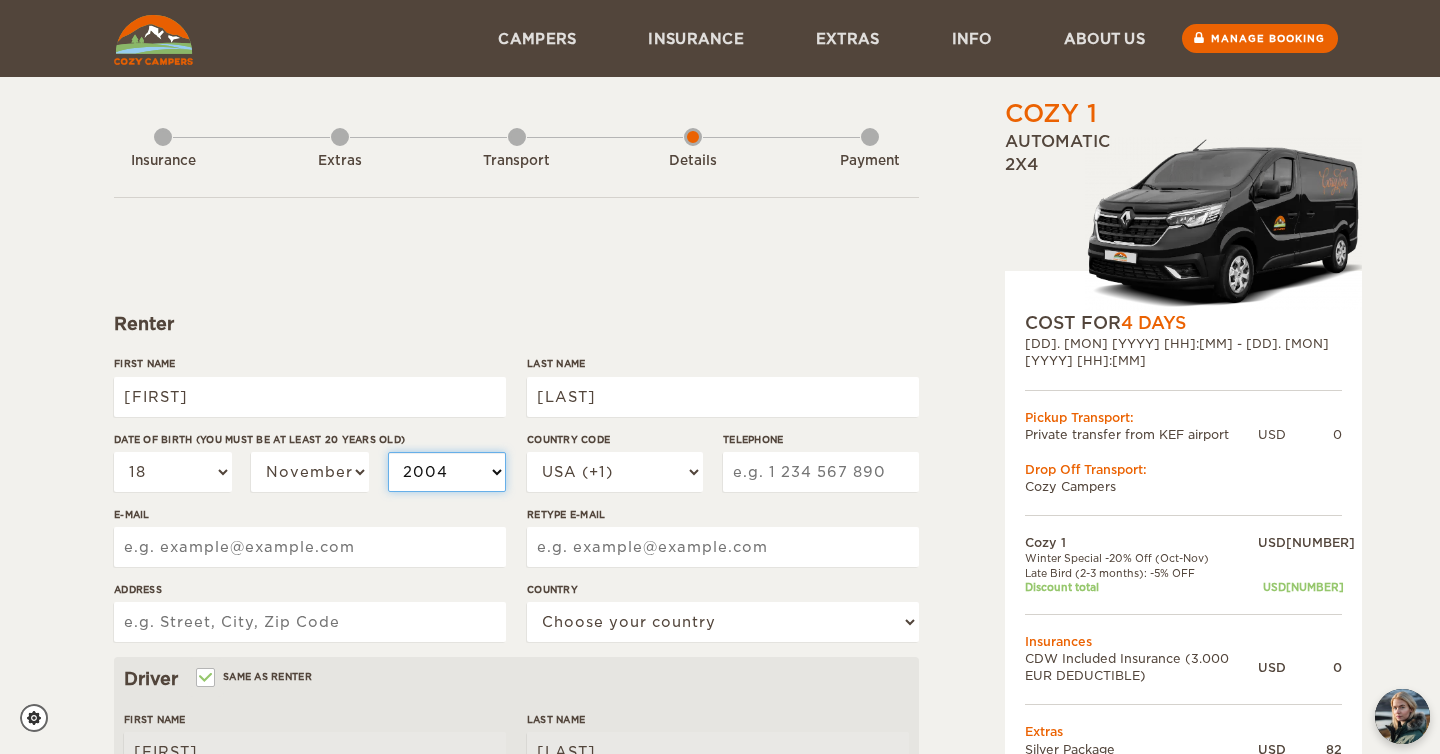select on "1992" 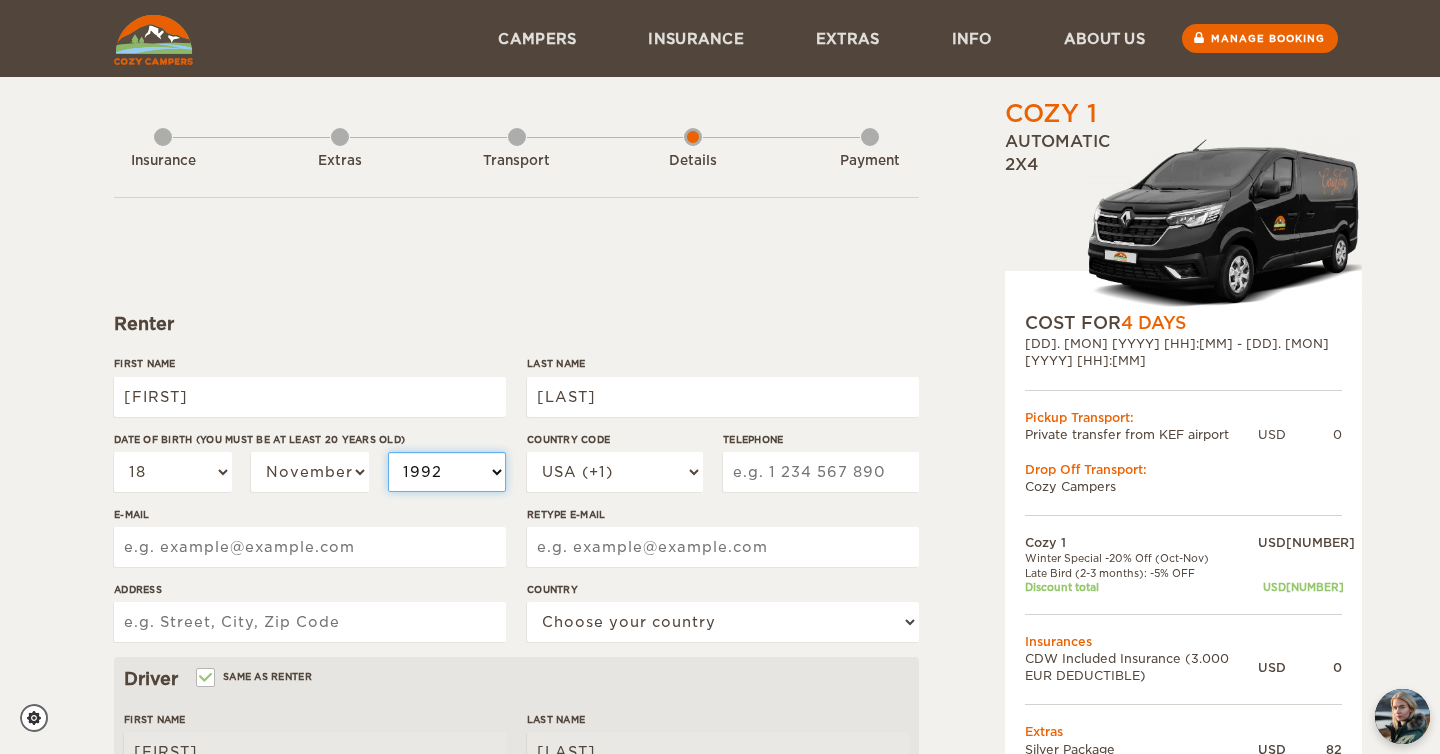 select on "1992" 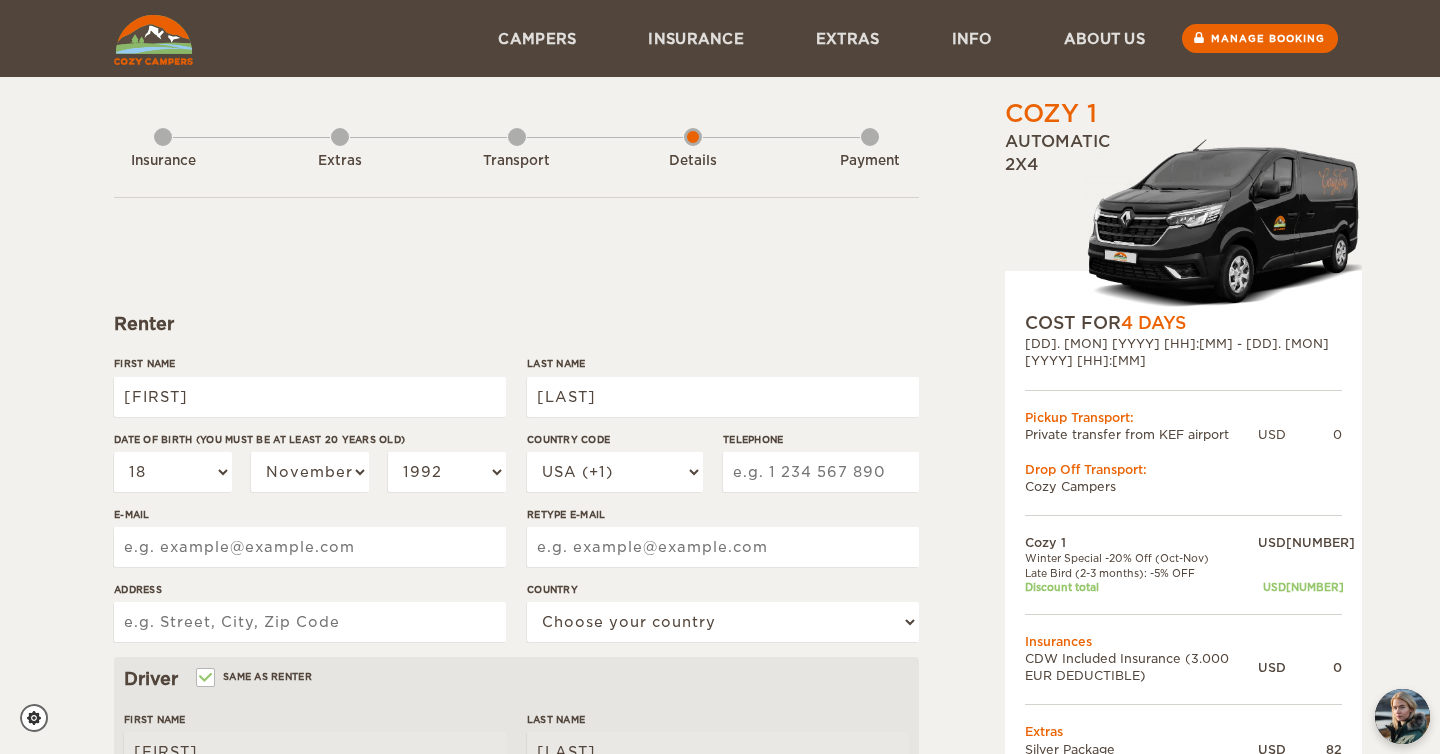 click on "Telephone" at bounding box center [821, 472] 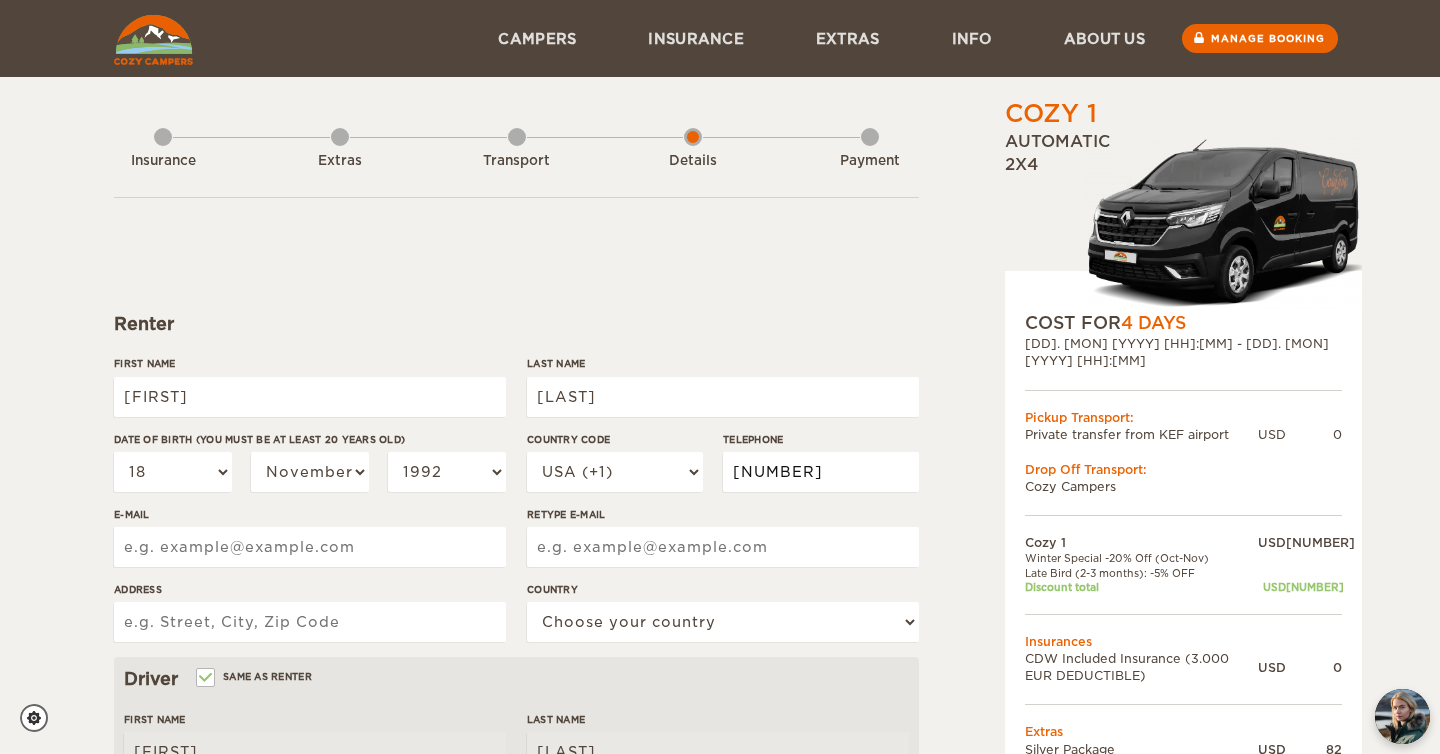 type on "[NUMBER]" 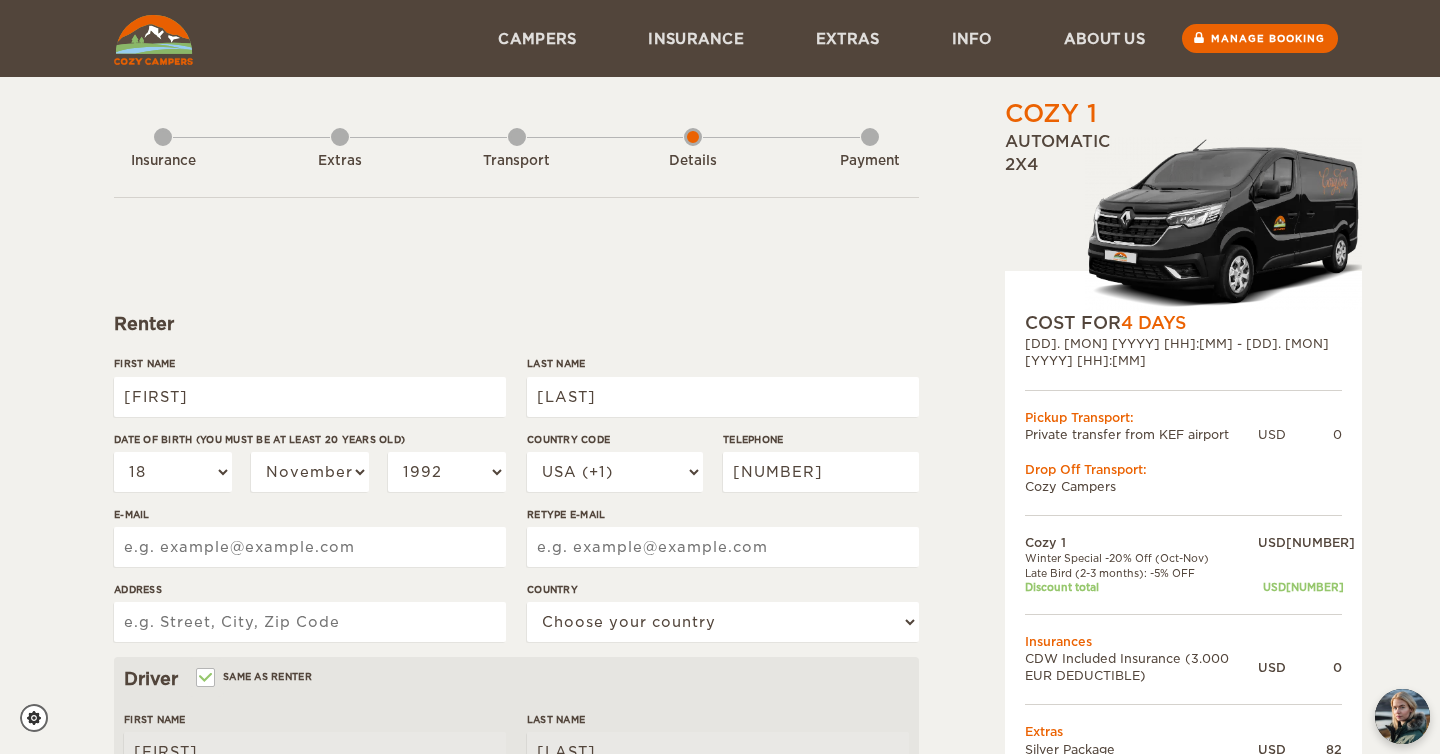 click on "E-mail" at bounding box center [310, 547] 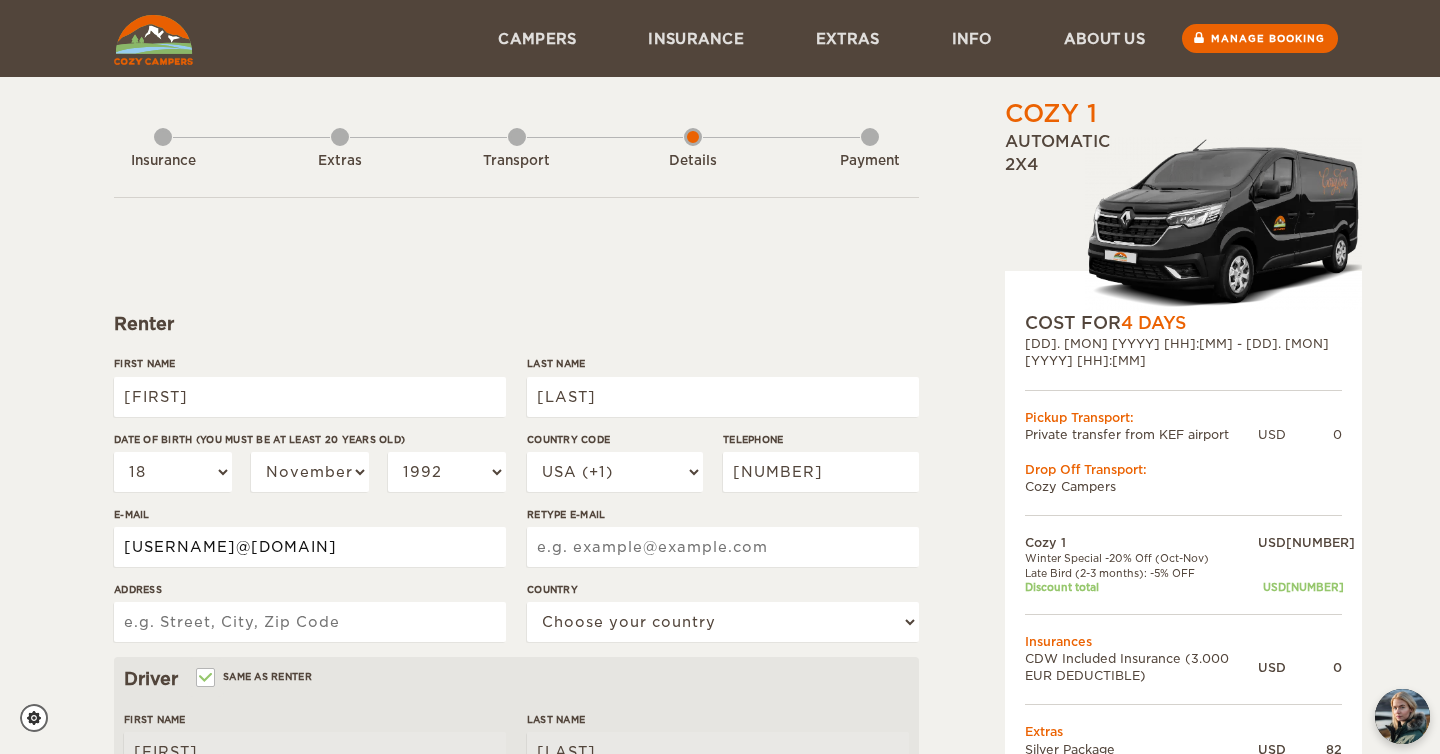 type on "[USERNAME]@[DOMAIN]" 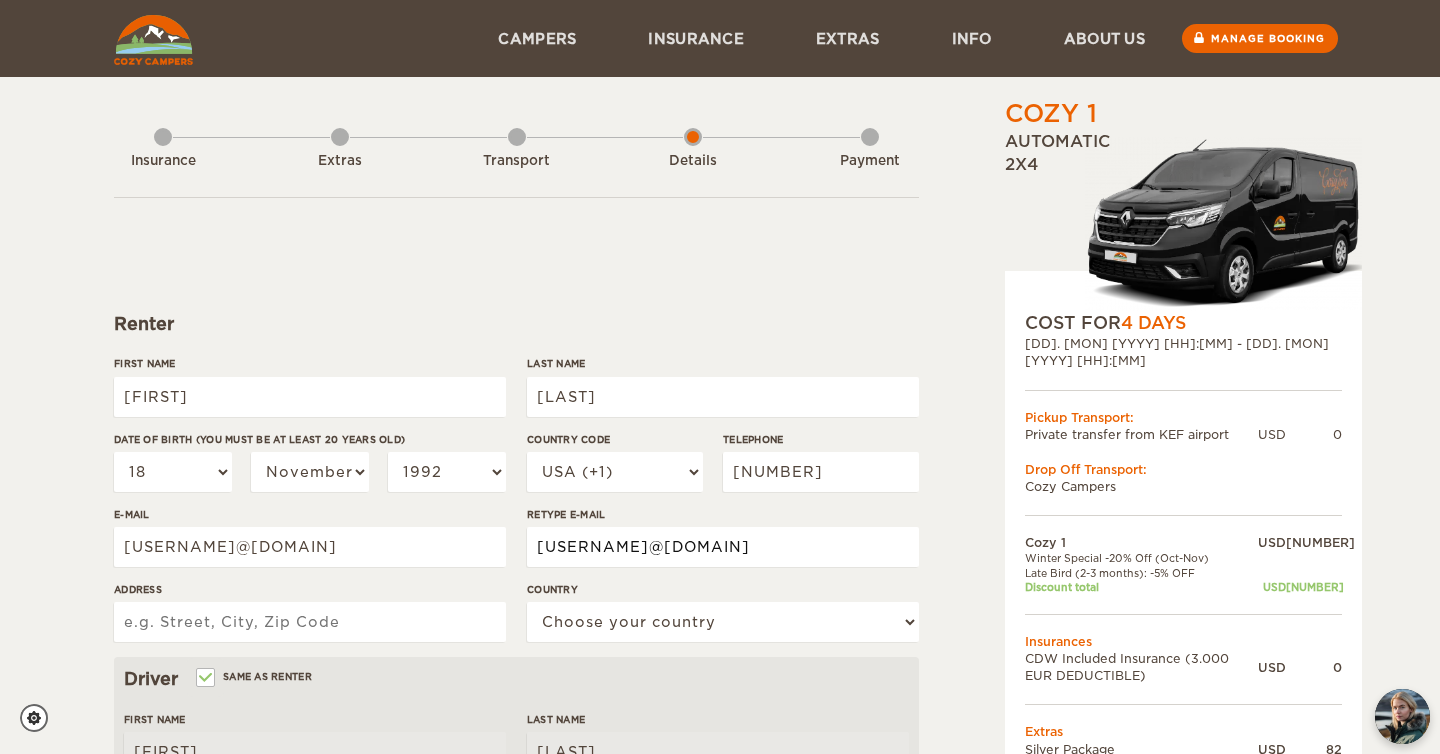 type on "[USERNAME]@[DOMAIN]" 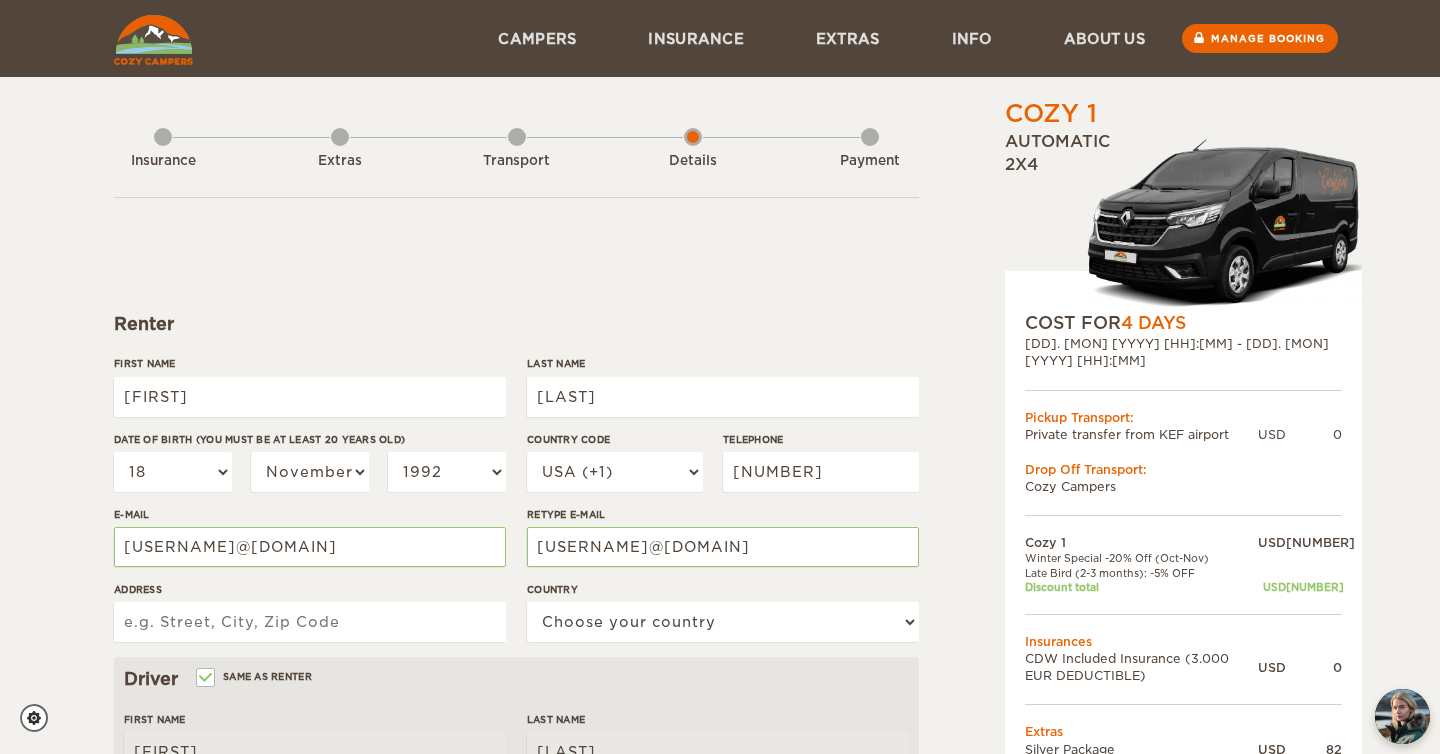 click on "Address" at bounding box center [310, 622] 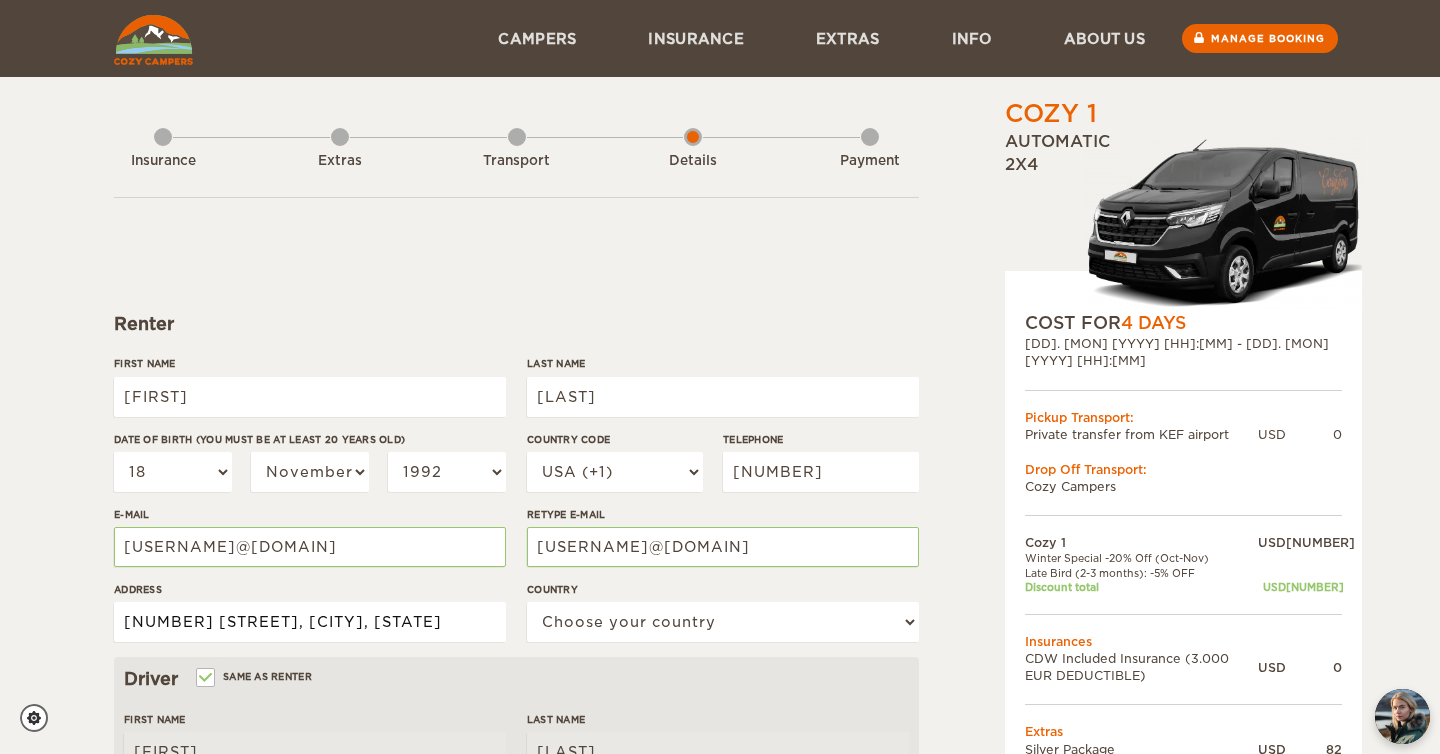 type on "[NUMBER] [STREET], [CITY], [STATE]" 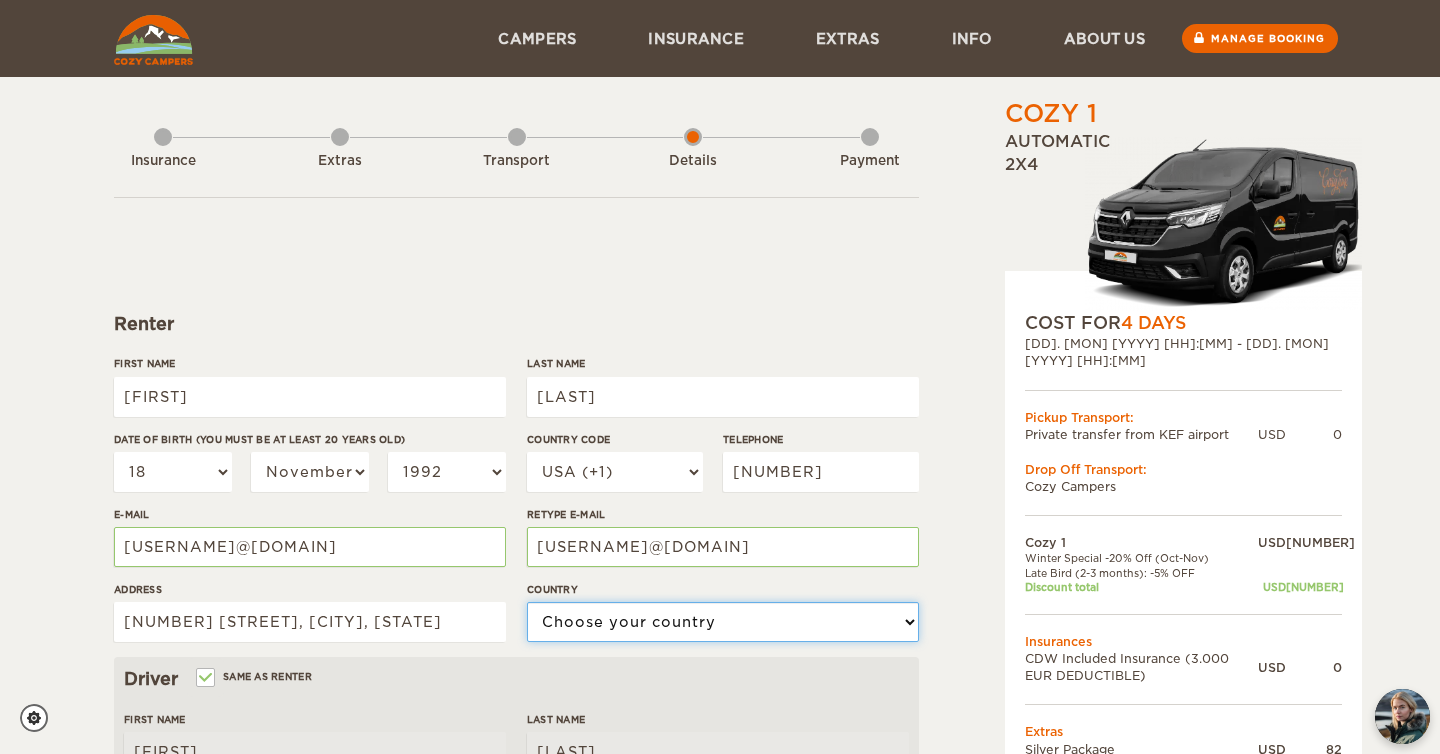 click on "Choose your country
United States
United Kingdom
Germany
Afghanistan Albania Algeria American Samoa Andorra Angola Anguilla Antarctica Antigua and Barbuda Argentina Armenia Aruba Australia Austria Azerbaijan Bahamas Bahrain Bangladesh Barbados Belarus Belgium Belize Benin Bermuda Bhutan Bolivia Bosnia and Herzegovina Botswana Brazil British Virgin Islands Brunei Bulgaria Burkina Faso Burma (Myanmar) Burundi Cambodia Cameroon Canada Cape Verde Cayman Islands Central African Republic Chad Chile China Christmas Island Cocos (Keeling) Islands Colombia Comoros Cook Islands Costa Rica Croatia Cuba Cyprus Czech Republic Democratic Republic of the Congo Denmark Djibouti Dominica Dominican Republic Ecuador Egypt El Salvador Equatorial Guinea Eritrea Estonia Ethiopia Falkland Islands Faroe Islands Fiji Finland France French Polynesia Gabon Gambia Gaza Strip Georgia Germany Ghana Gibraltar Greece Greenland Grenada Guam Guatemala Guinea Guinea-Bissau Guyana Haiti Holy See (Vatican City)" at bounding box center [723, 622] 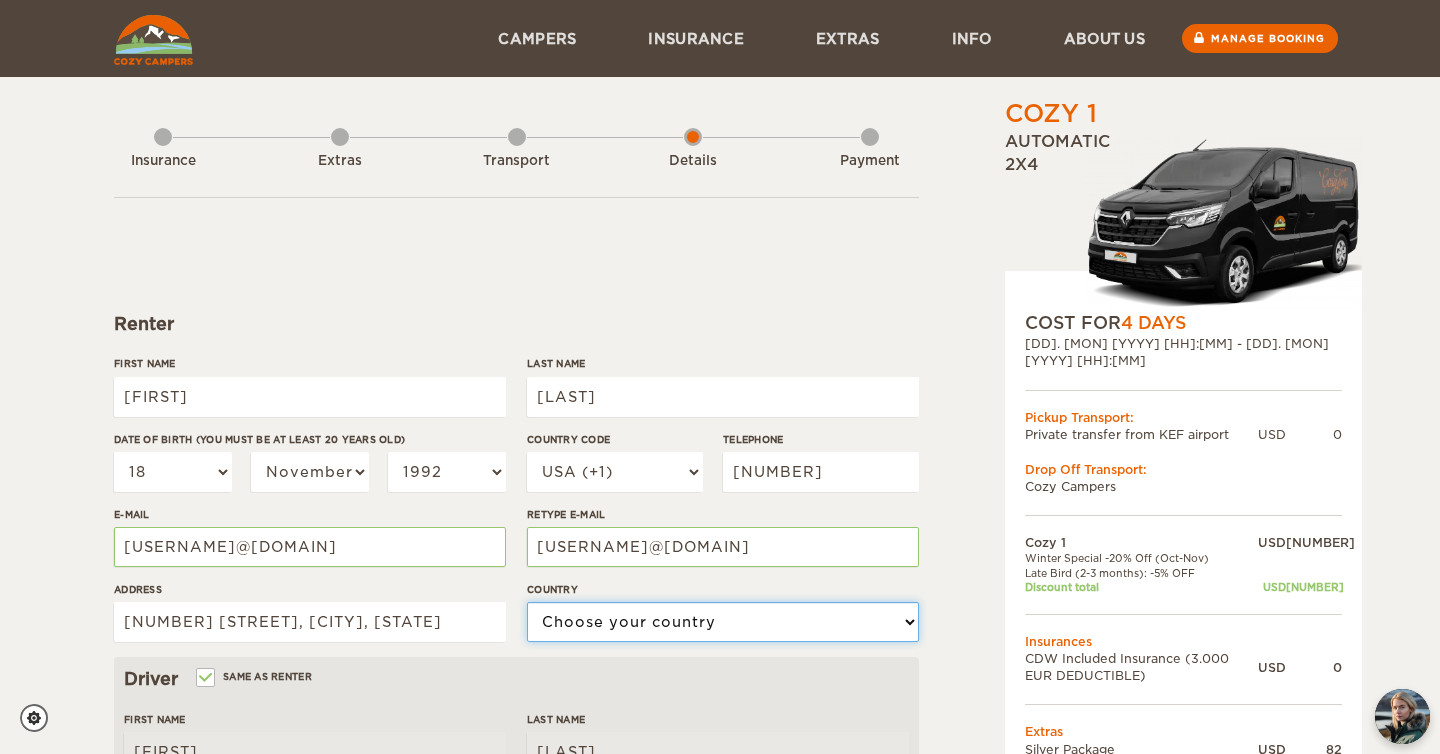 select on "222" 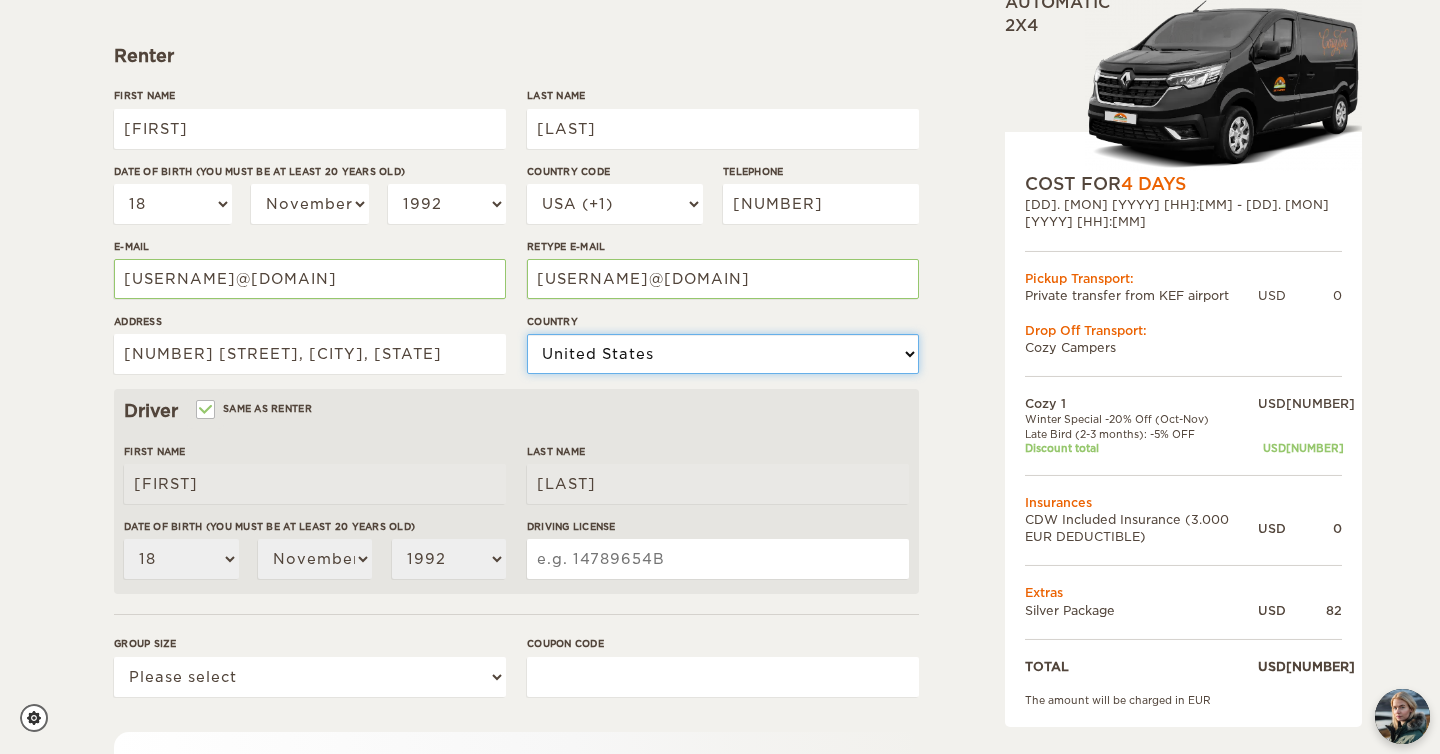 scroll, scrollTop: 269, scrollLeft: 0, axis: vertical 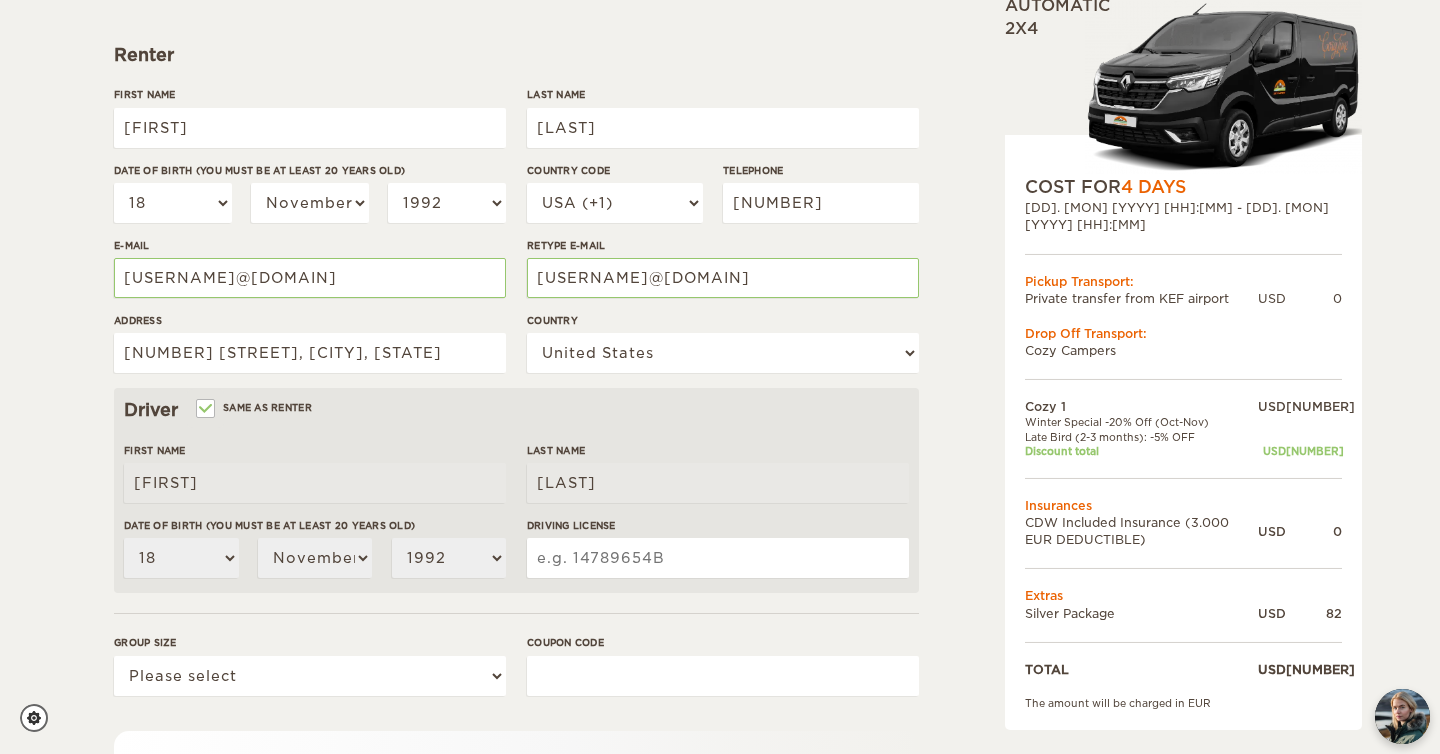 click on "Driving License" at bounding box center (718, 558) 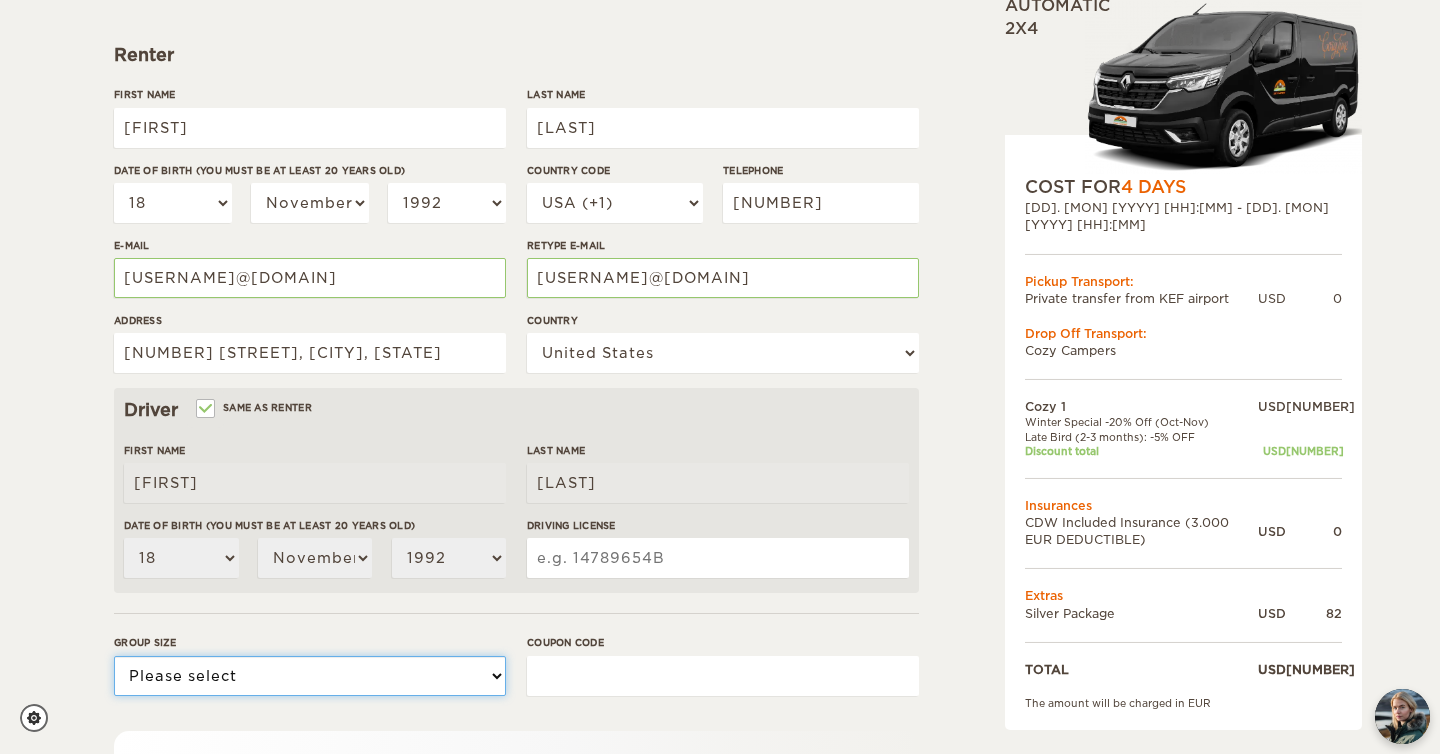click on "Please select
1 2" at bounding box center [310, 676] 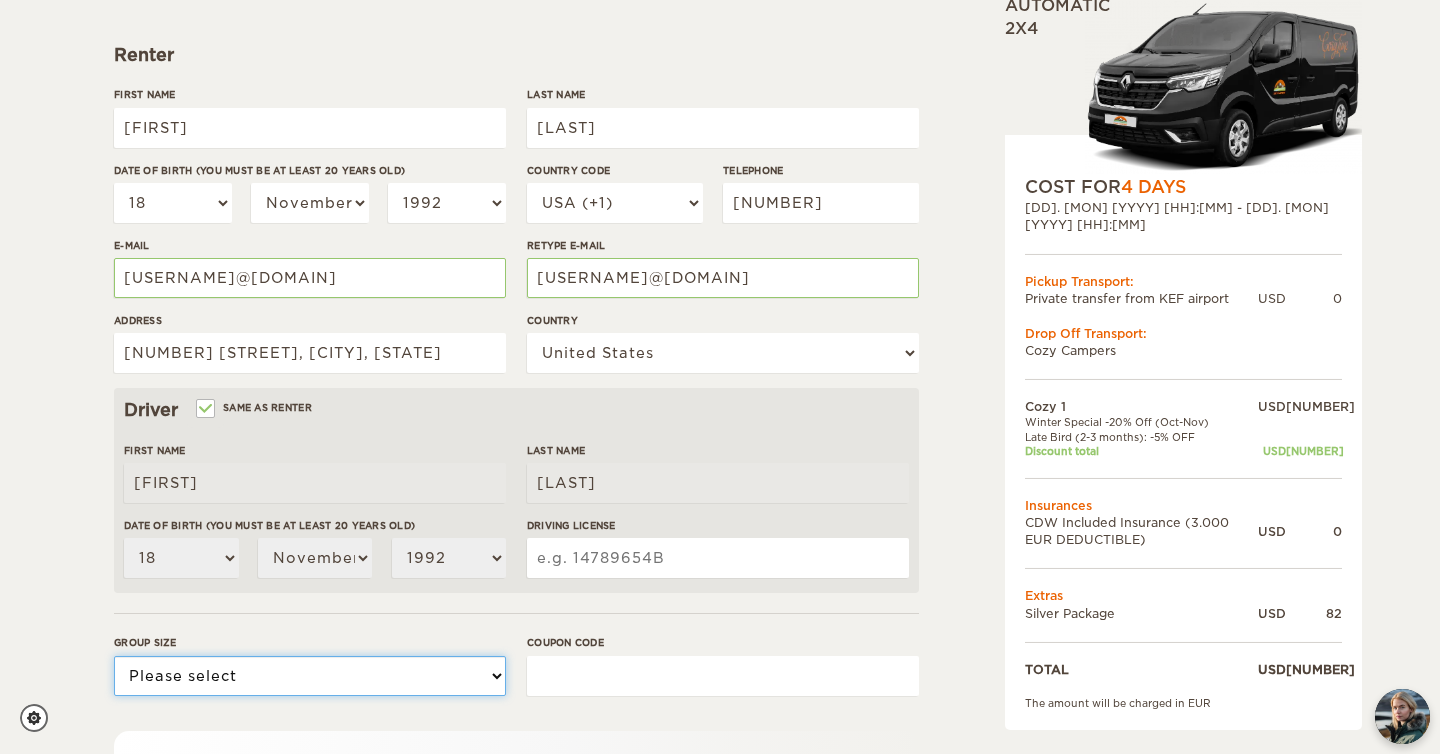 select on "2" 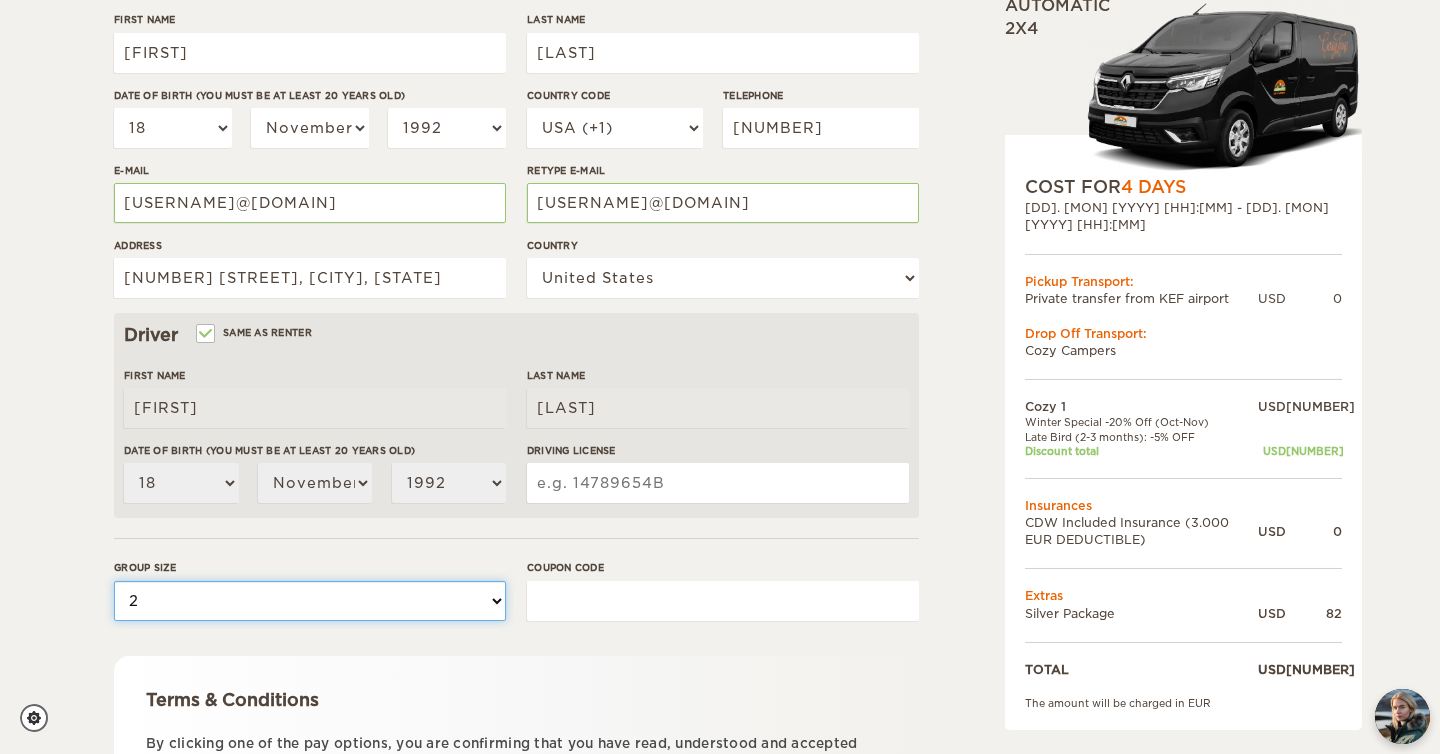 scroll, scrollTop: 347, scrollLeft: 0, axis: vertical 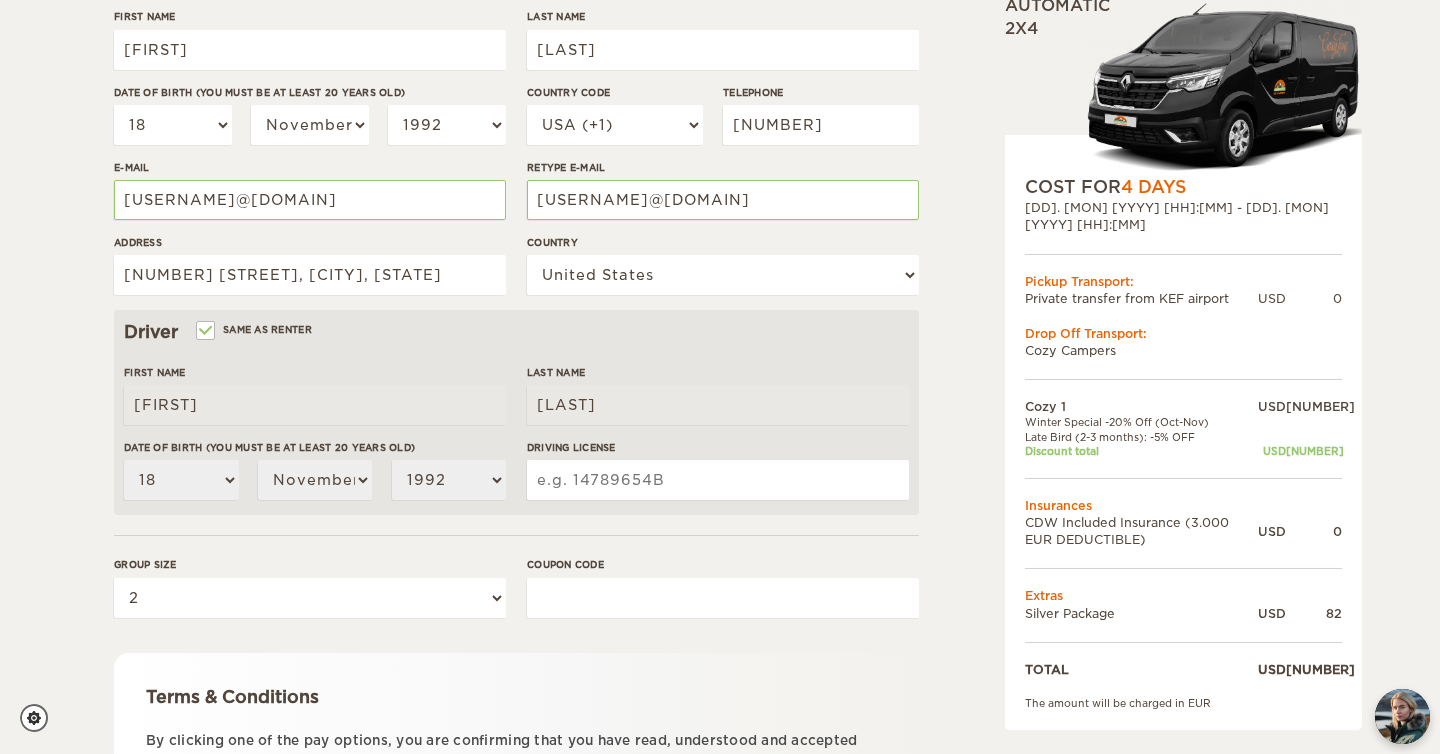 click on "Coupon code" at bounding box center (723, 598) 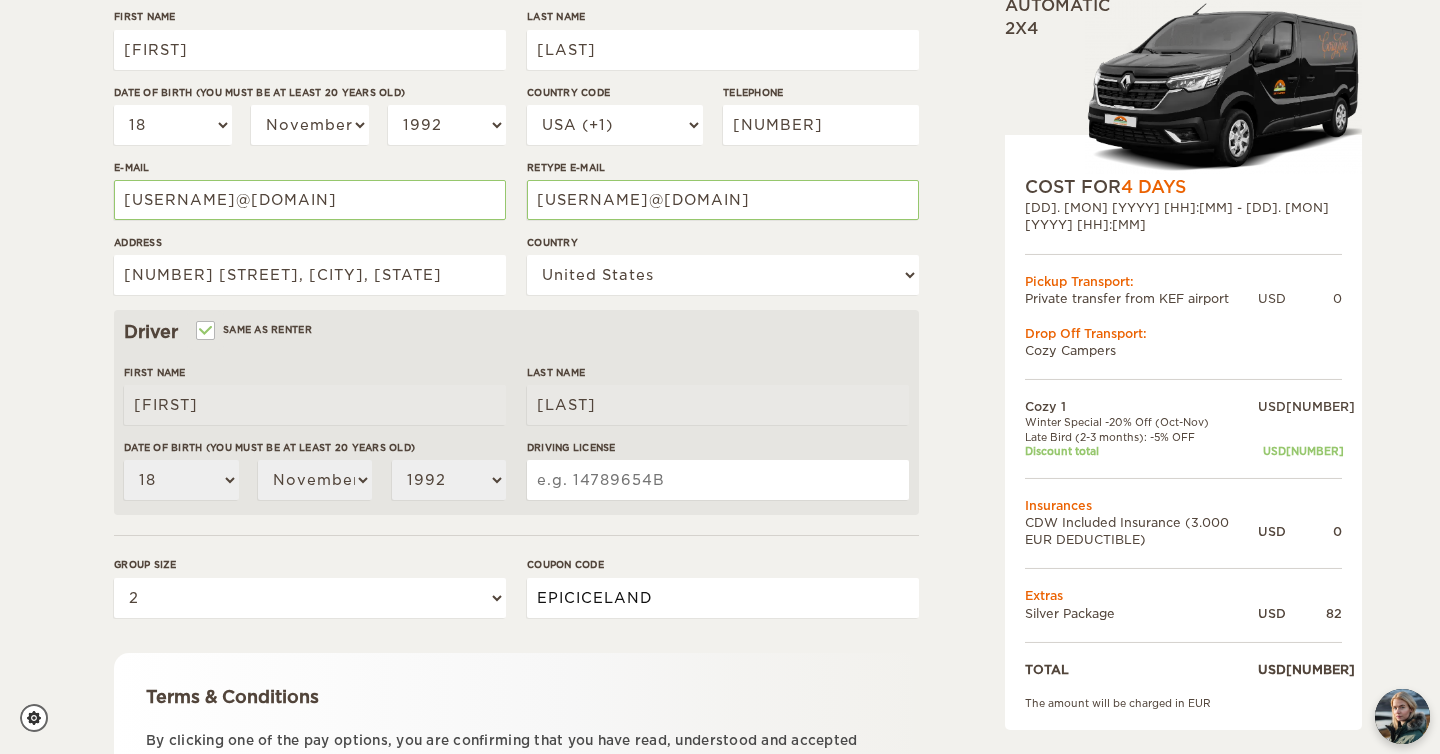 type on "EPICICELAND" 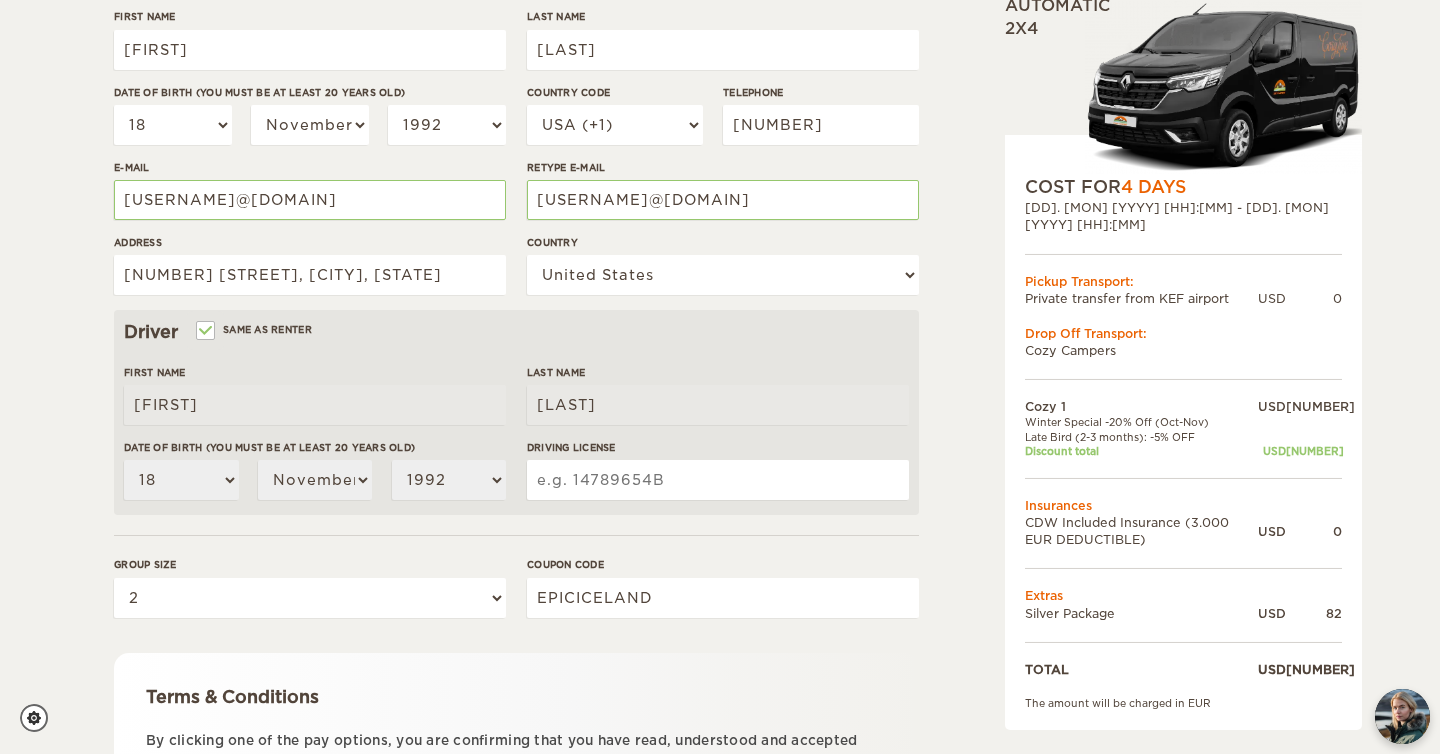 click on "Terms & Conditions
By clicking one of the pay options, you are confirming that you have read, understood and accepted our  terms and conditions" at bounding box center (516, 730) 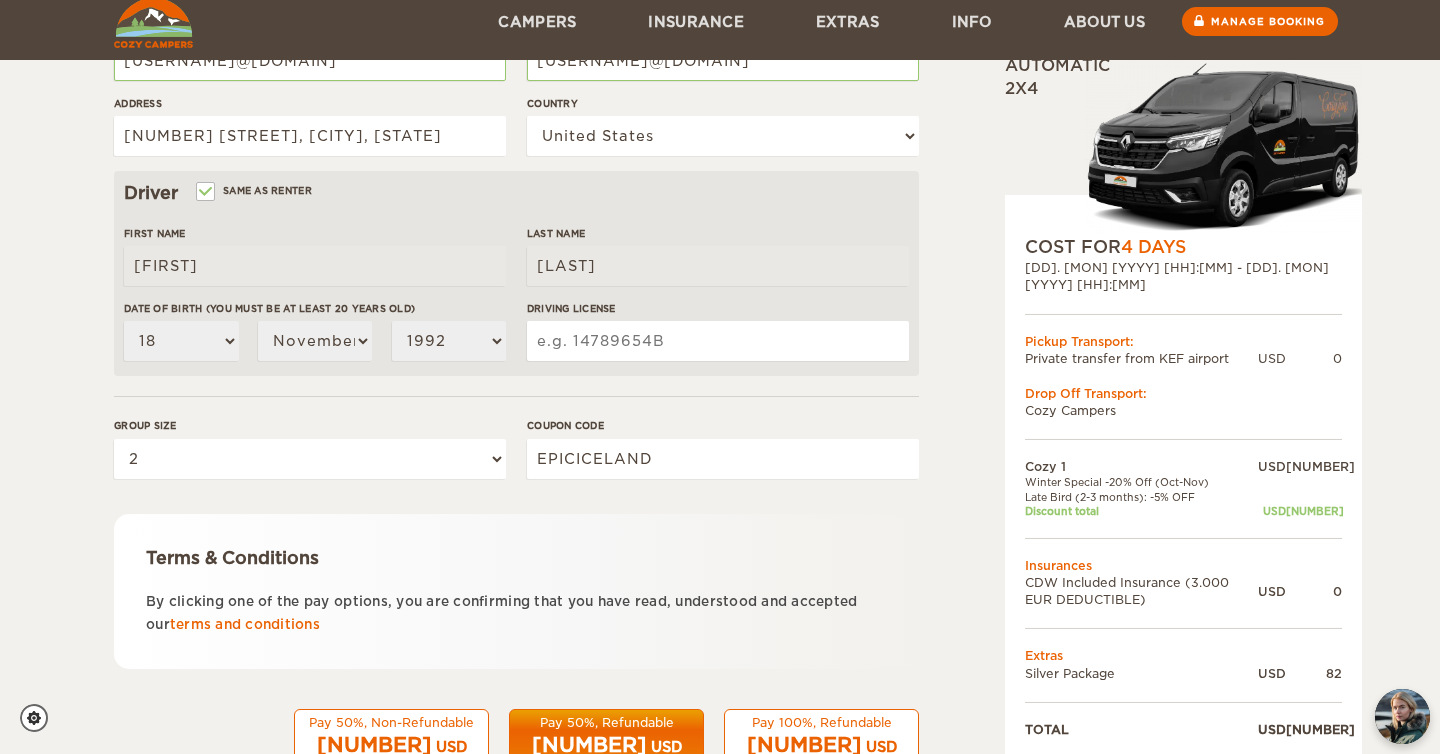 scroll, scrollTop: 546, scrollLeft: 0, axis: vertical 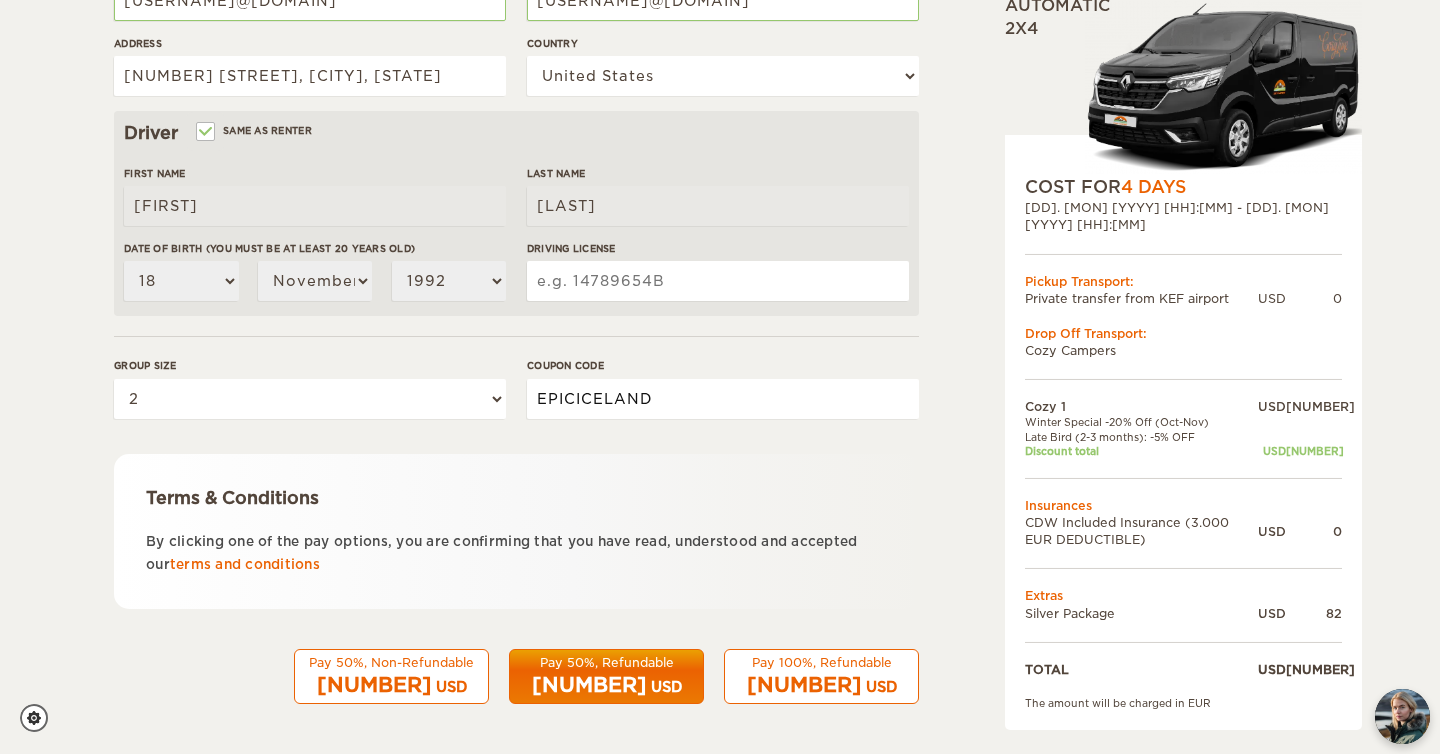 click on "EPICICELAND" at bounding box center (723, 399) 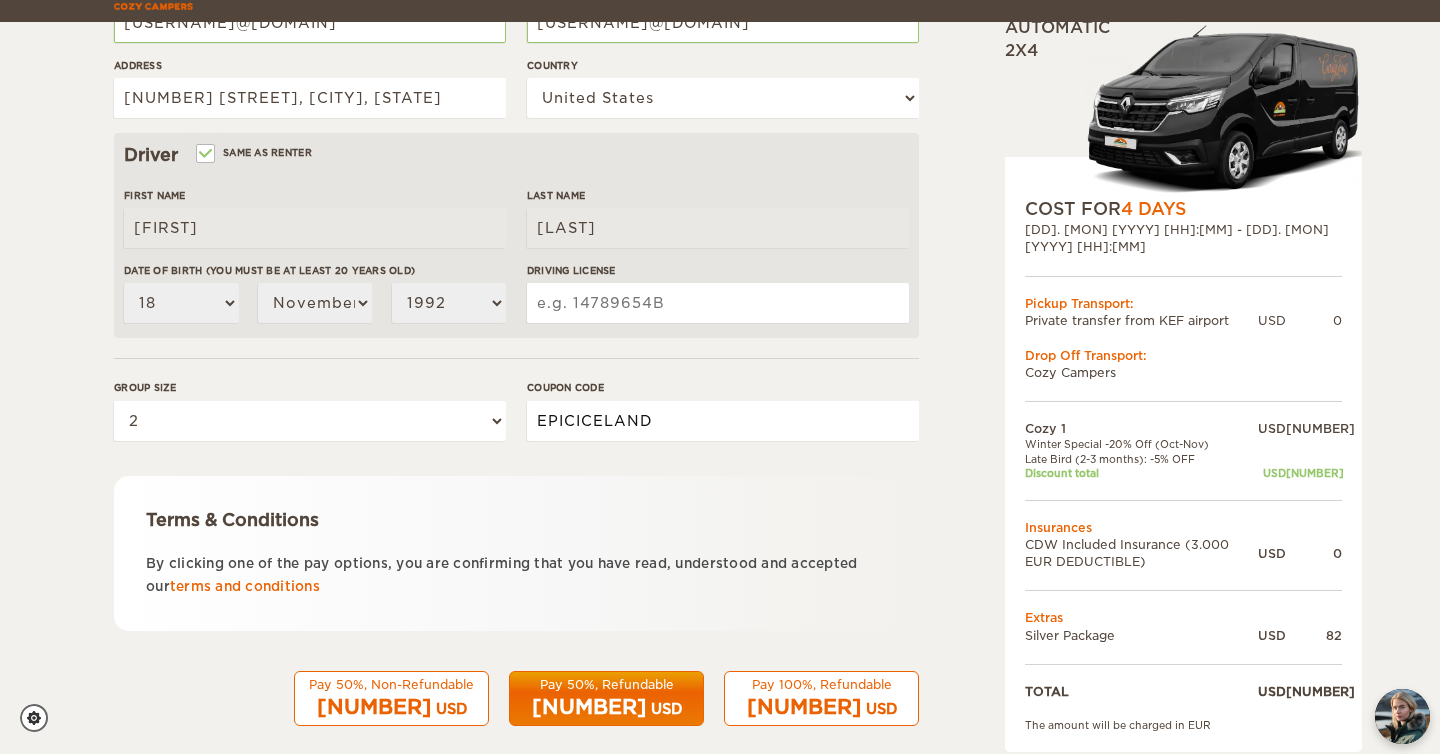 scroll, scrollTop: 546, scrollLeft: 0, axis: vertical 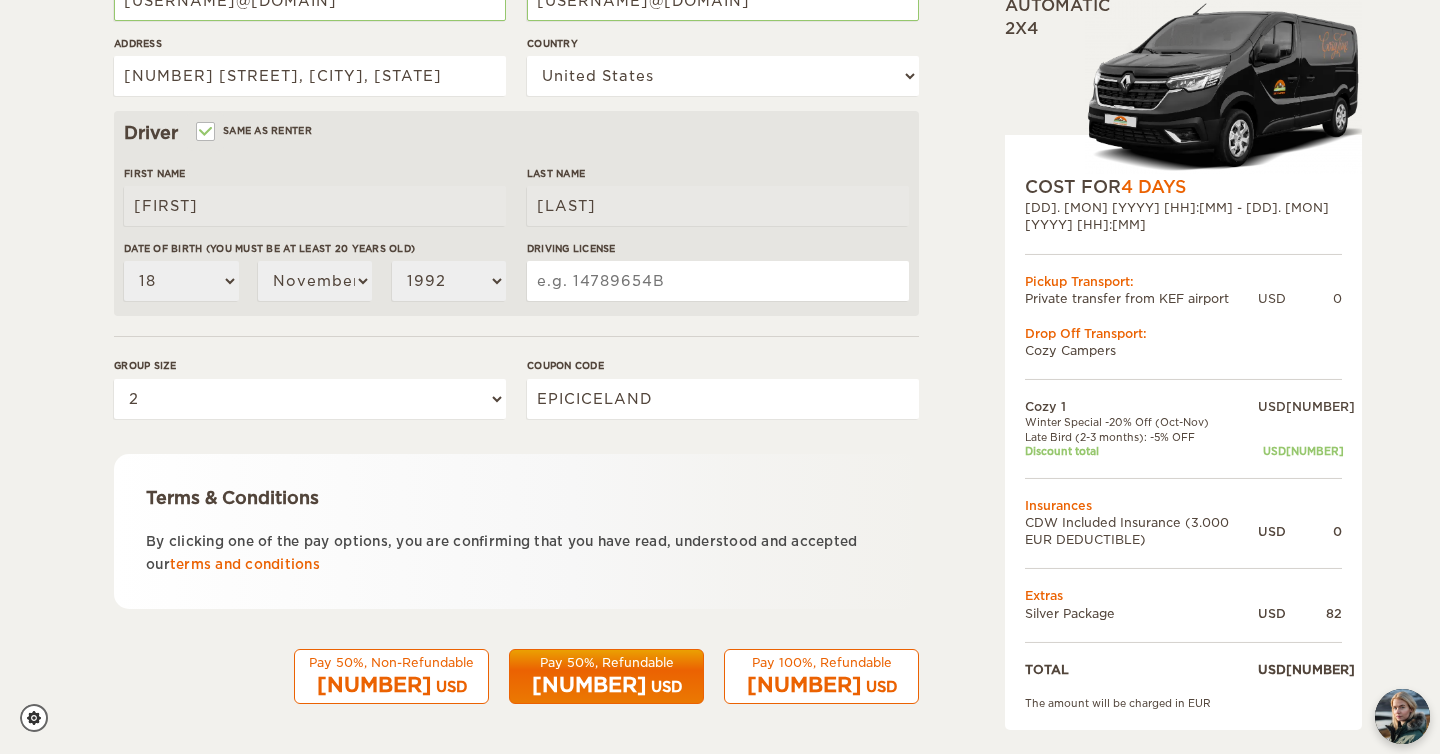 click on "[NUMBER] [CURRENCY]" at bounding box center (821, 685) 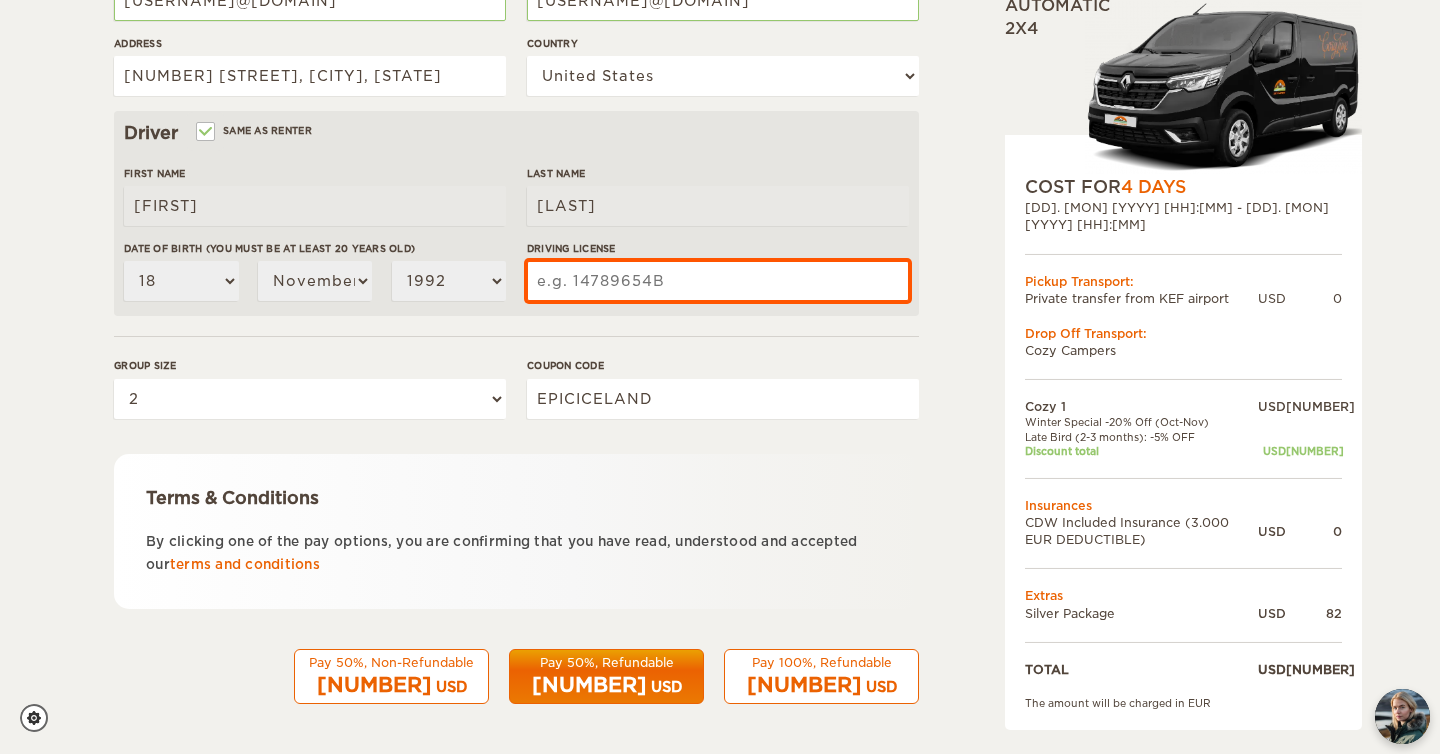 click on "Driving License" at bounding box center (718, 281) 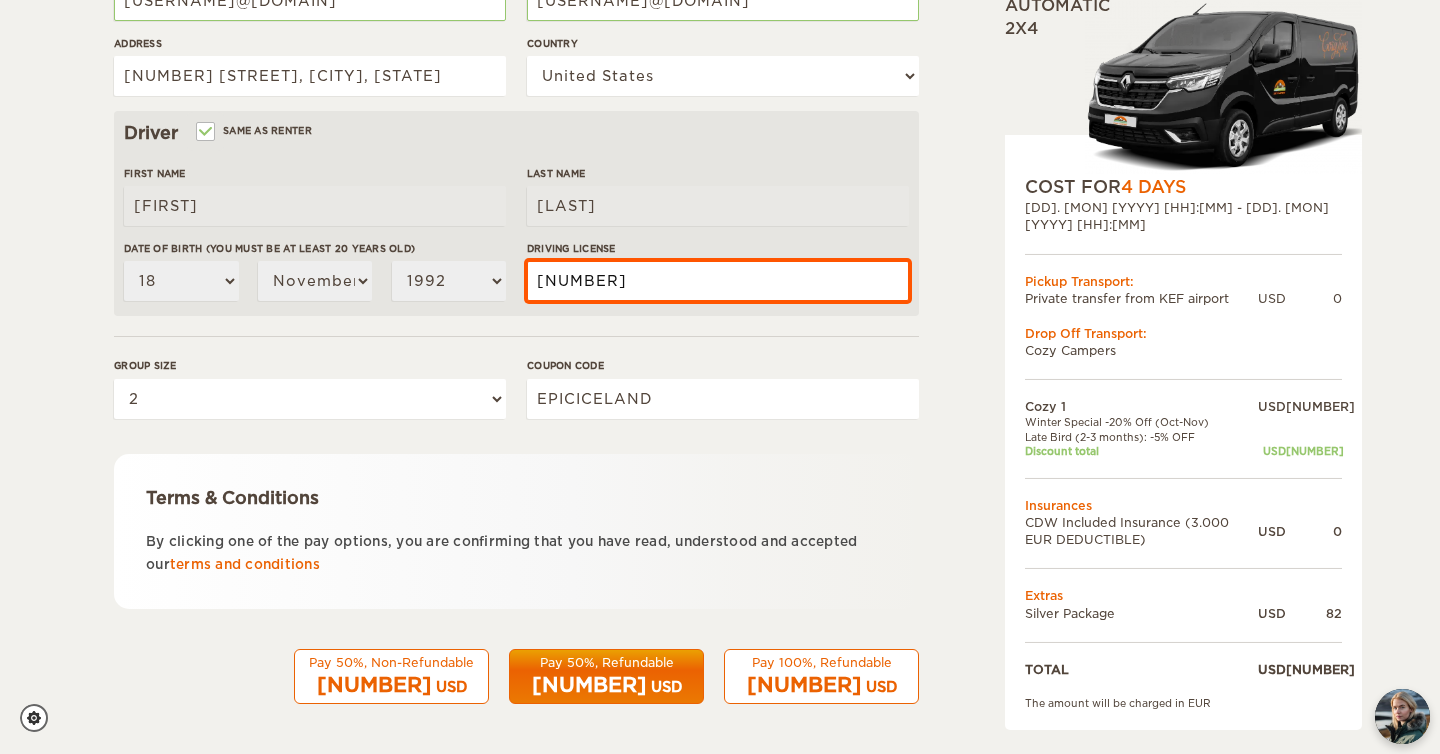 type on "[NUMBER]" 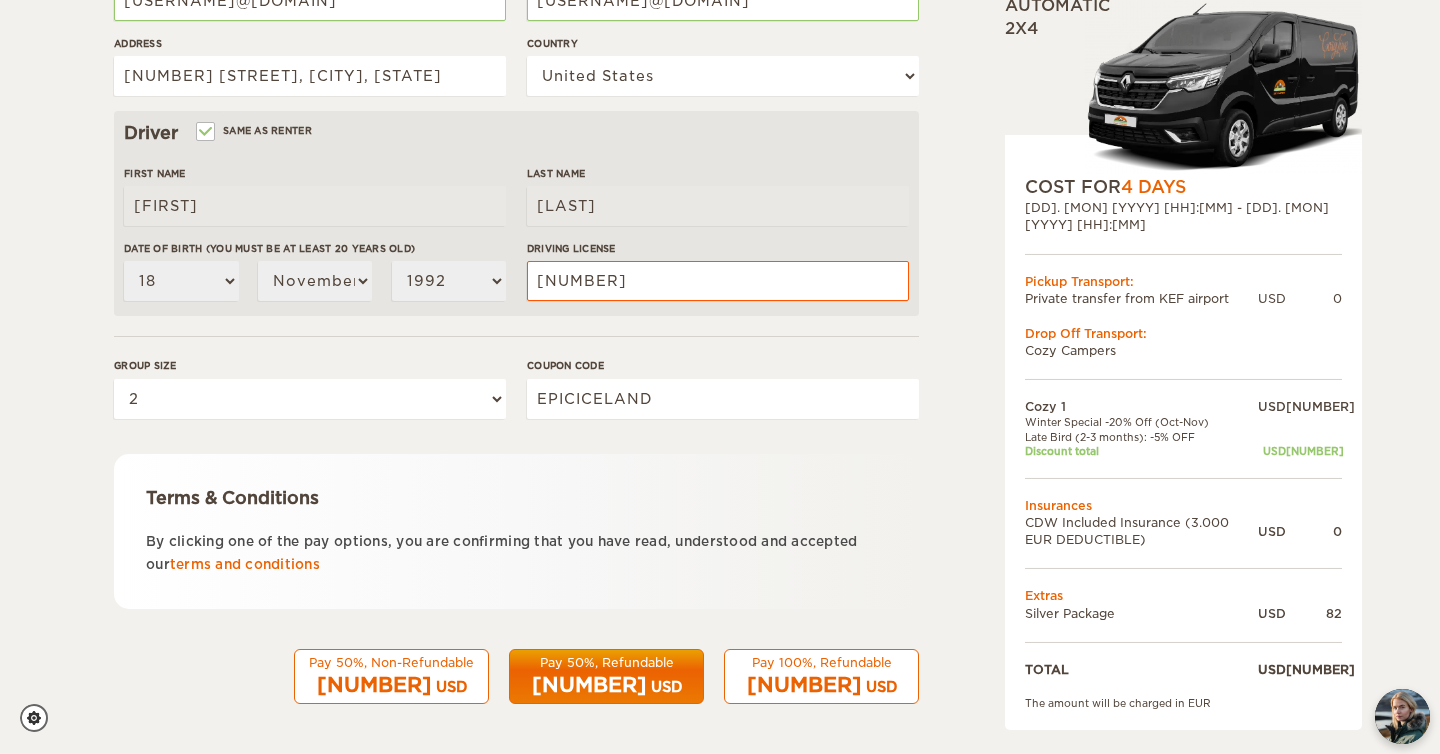 click on "Pay 100%, Refundable" at bounding box center [821, 662] 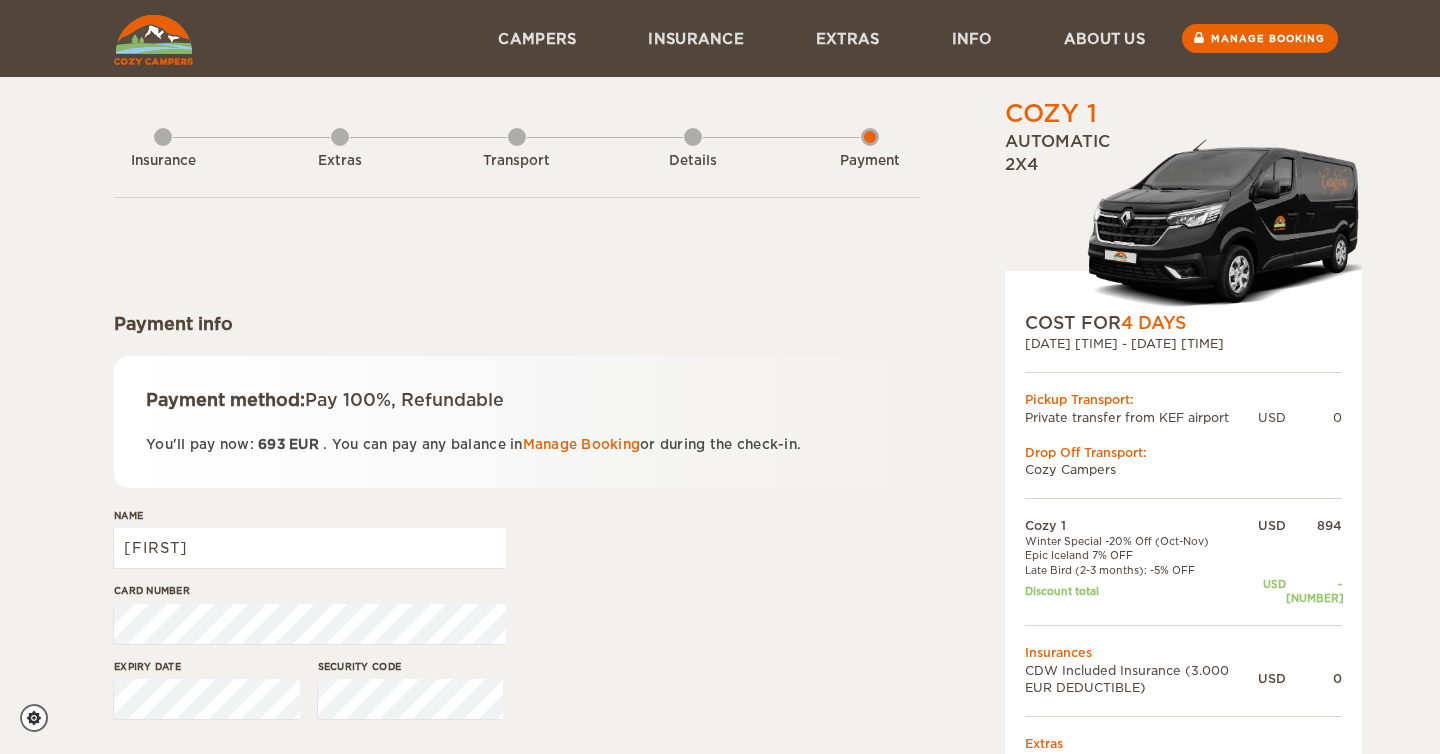 scroll, scrollTop: 0, scrollLeft: 0, axis: both 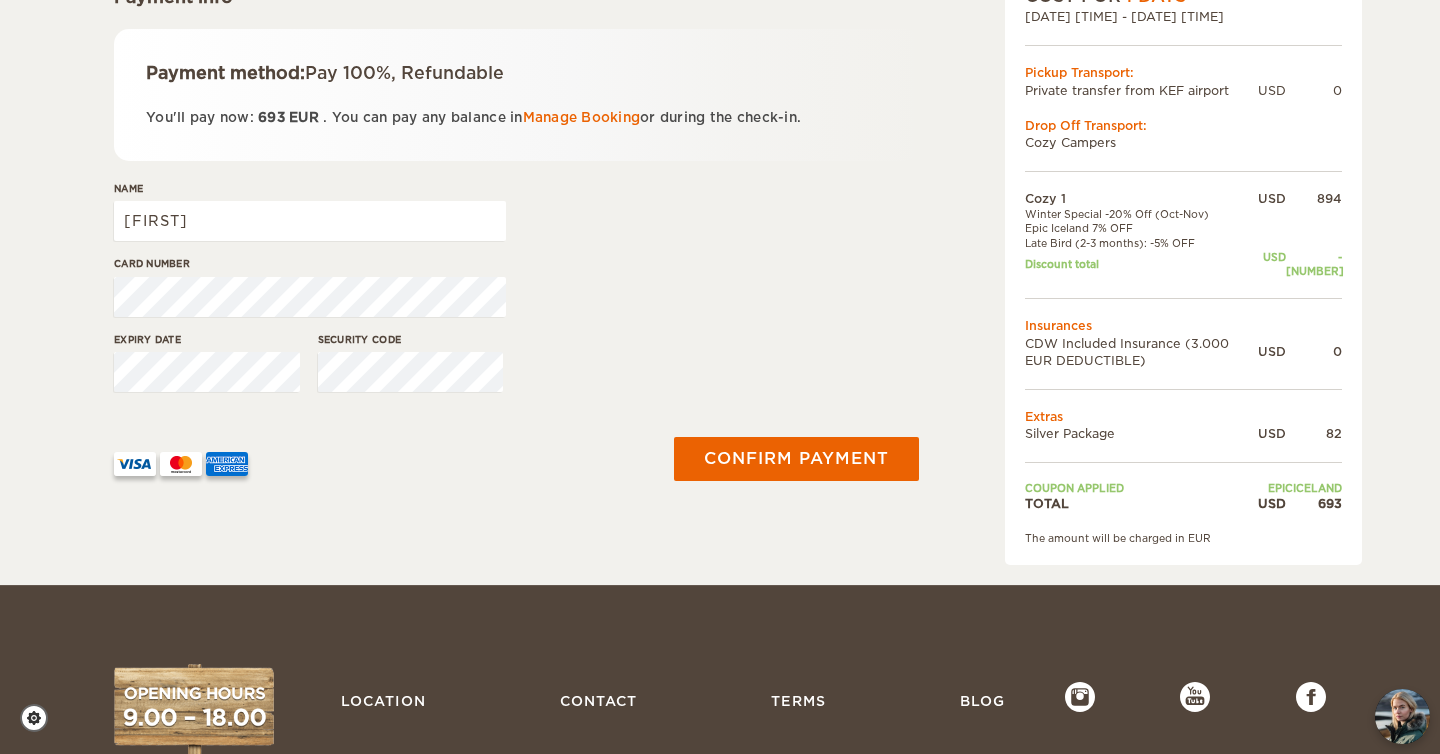 click on "Name
Elizabeth" at bounding box center (310, 218) 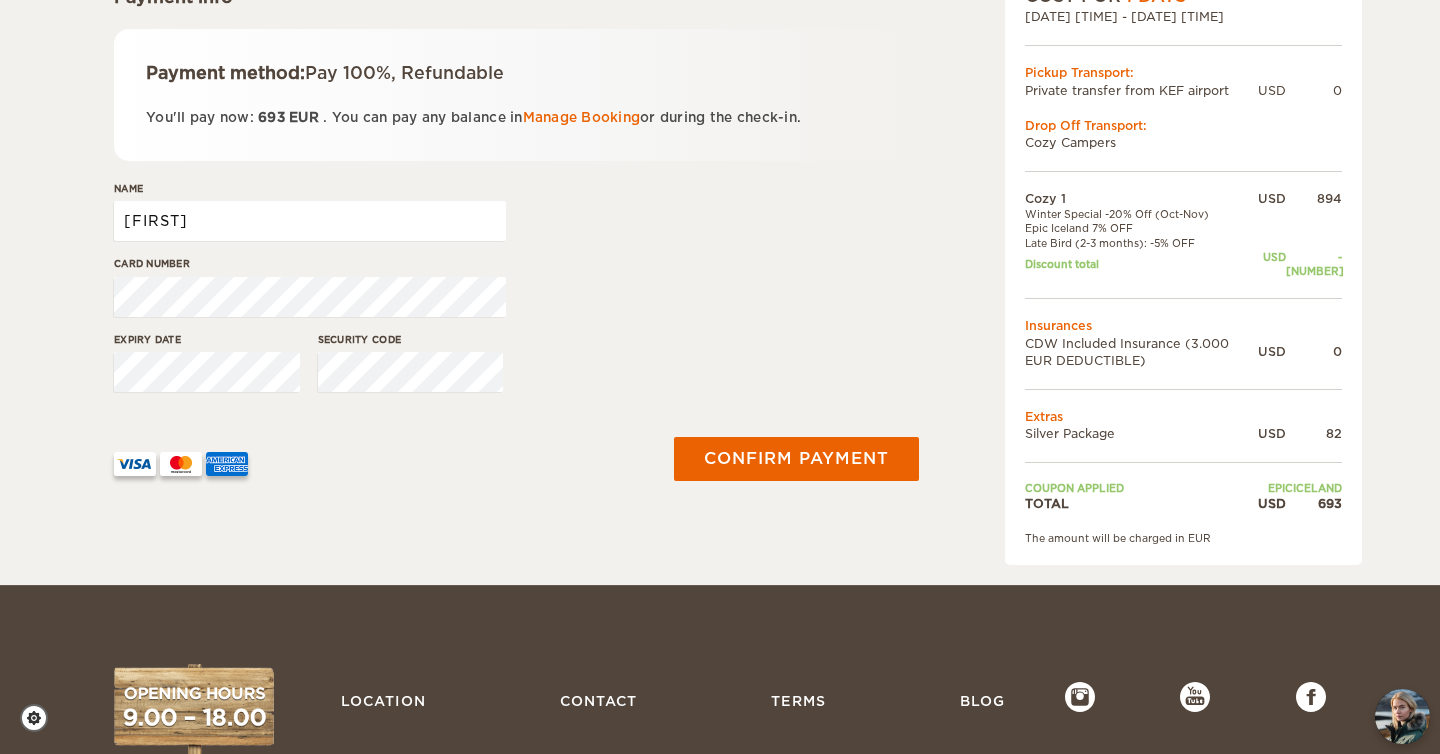 click on "[FIRST]" at bounding box center [310, 221] 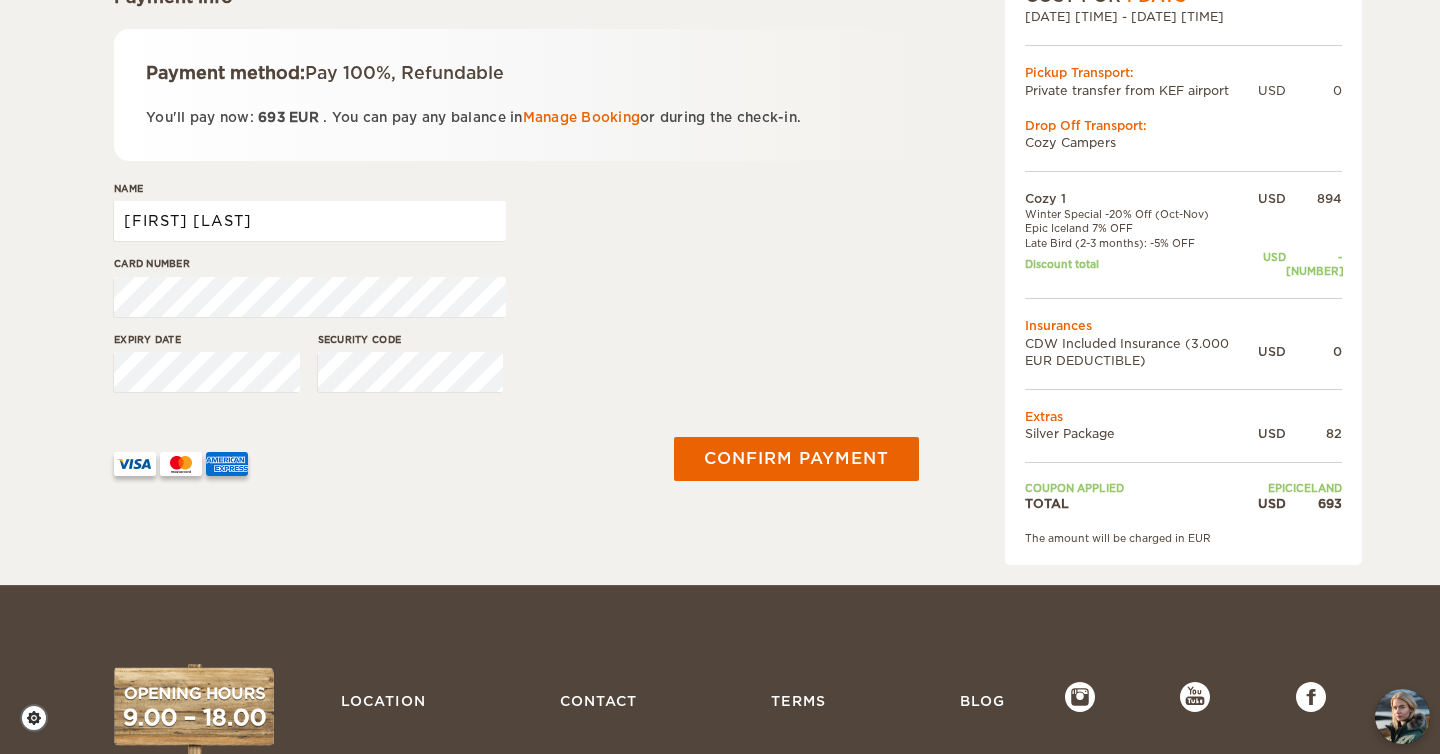 type on "Elizabeth Hurley" 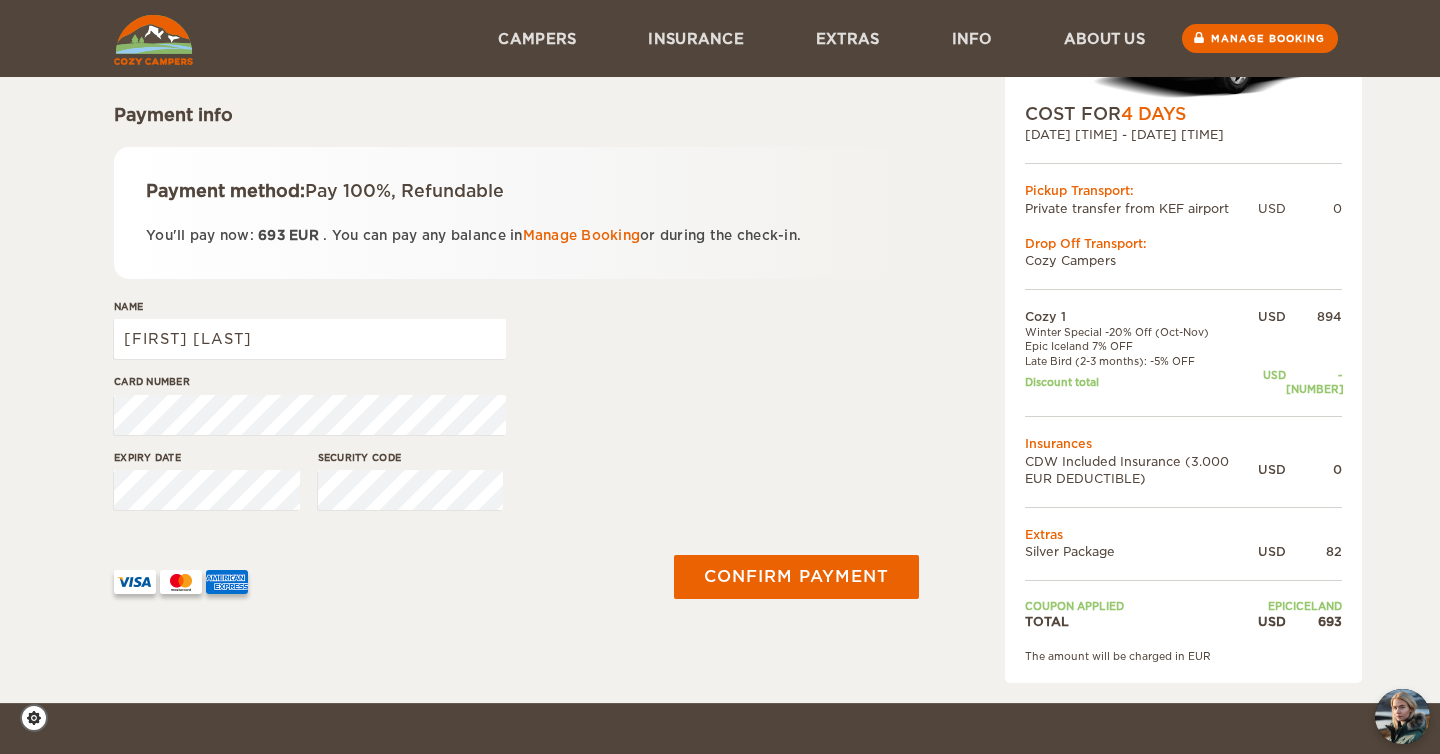 scroll, scrollTop: 208, scrollLeft: 0, axis: vertical 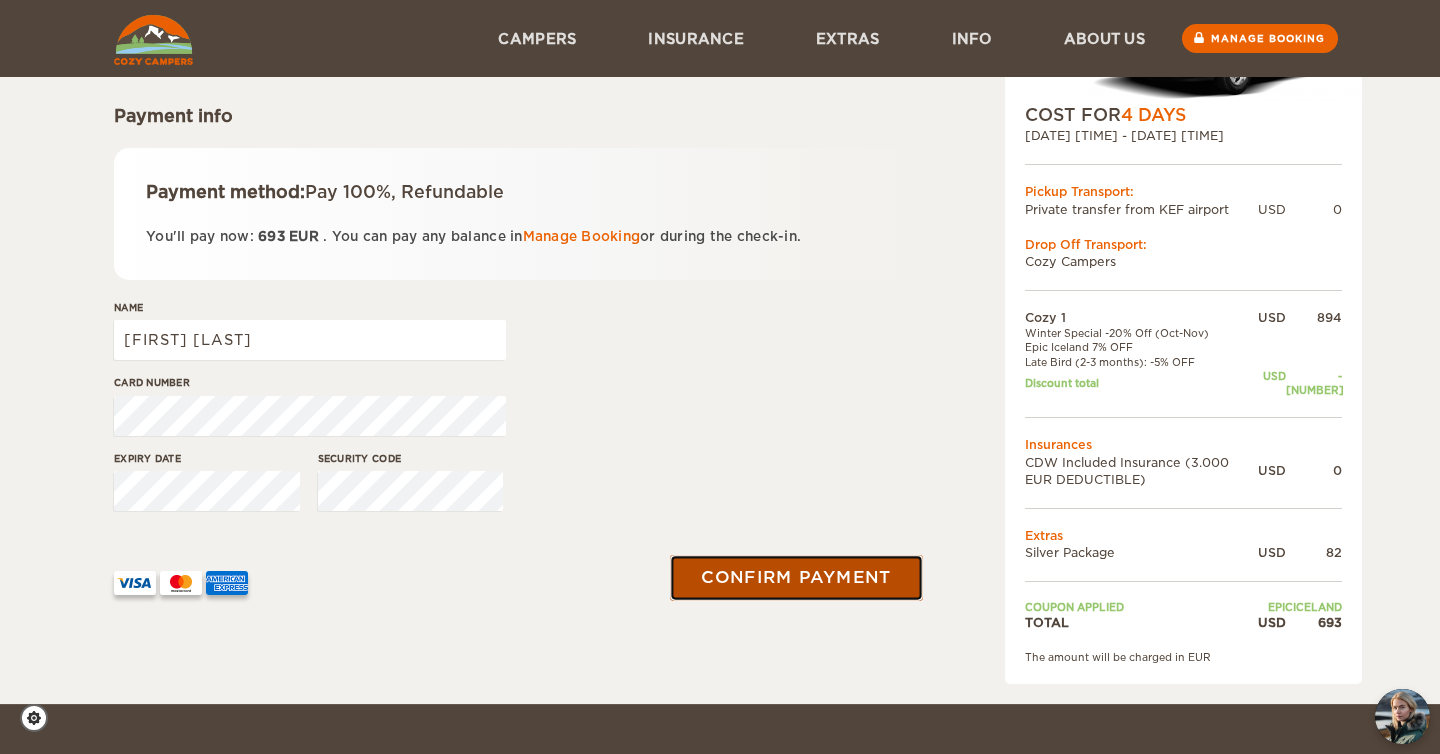 click on "Confirm payment" at bounding box center (796, 577) 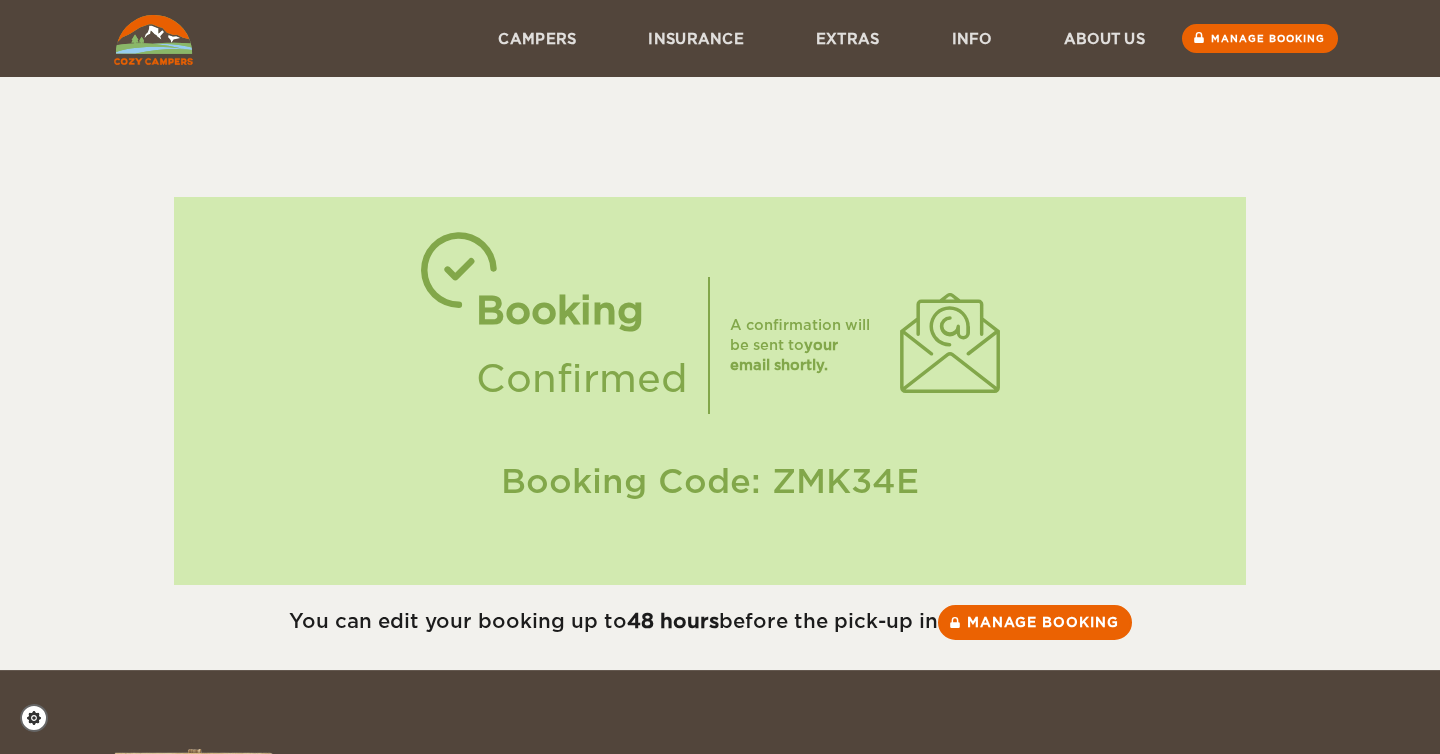 scroll, scrollTop: 1, scrollLeft: 0, axis: vertical 